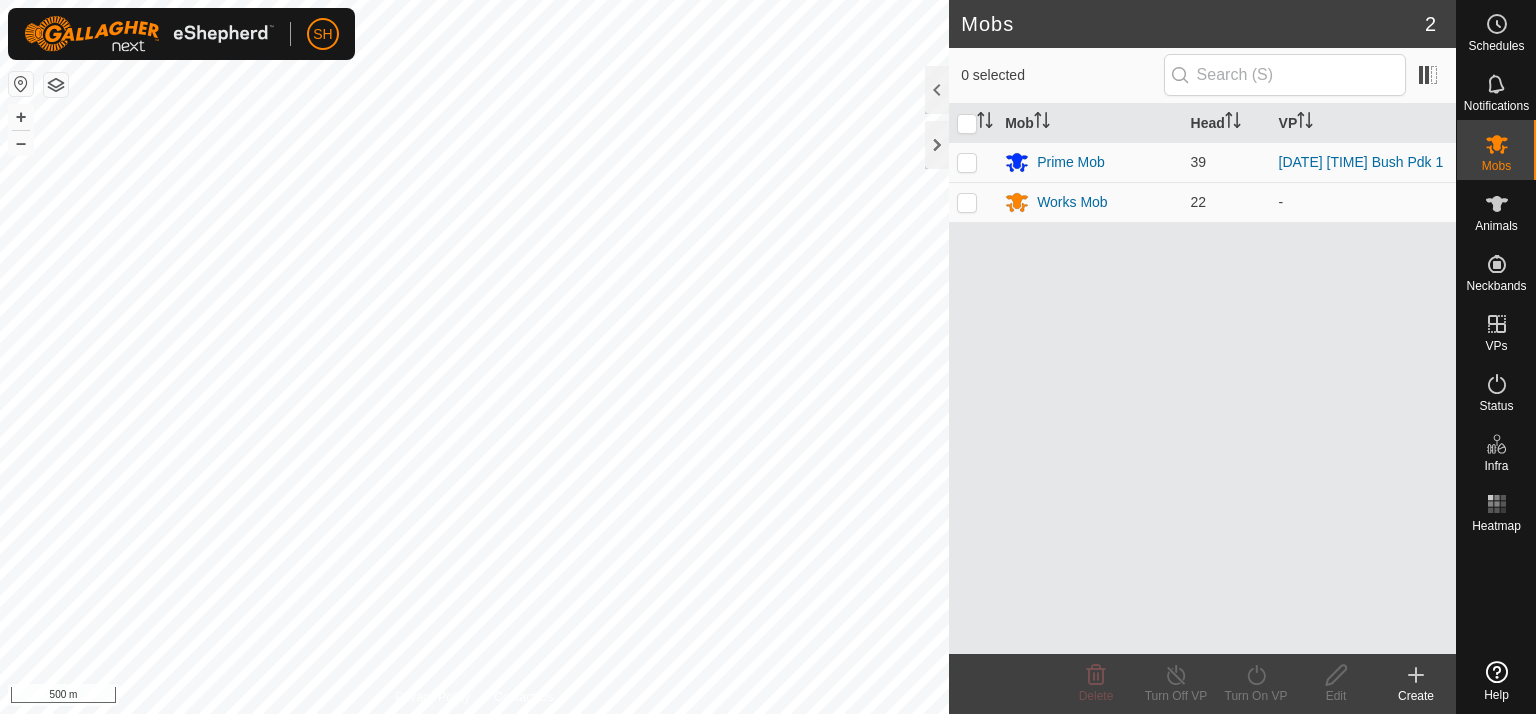 scroll, scrollTop: 0, scrollLeft: 0, axis: both 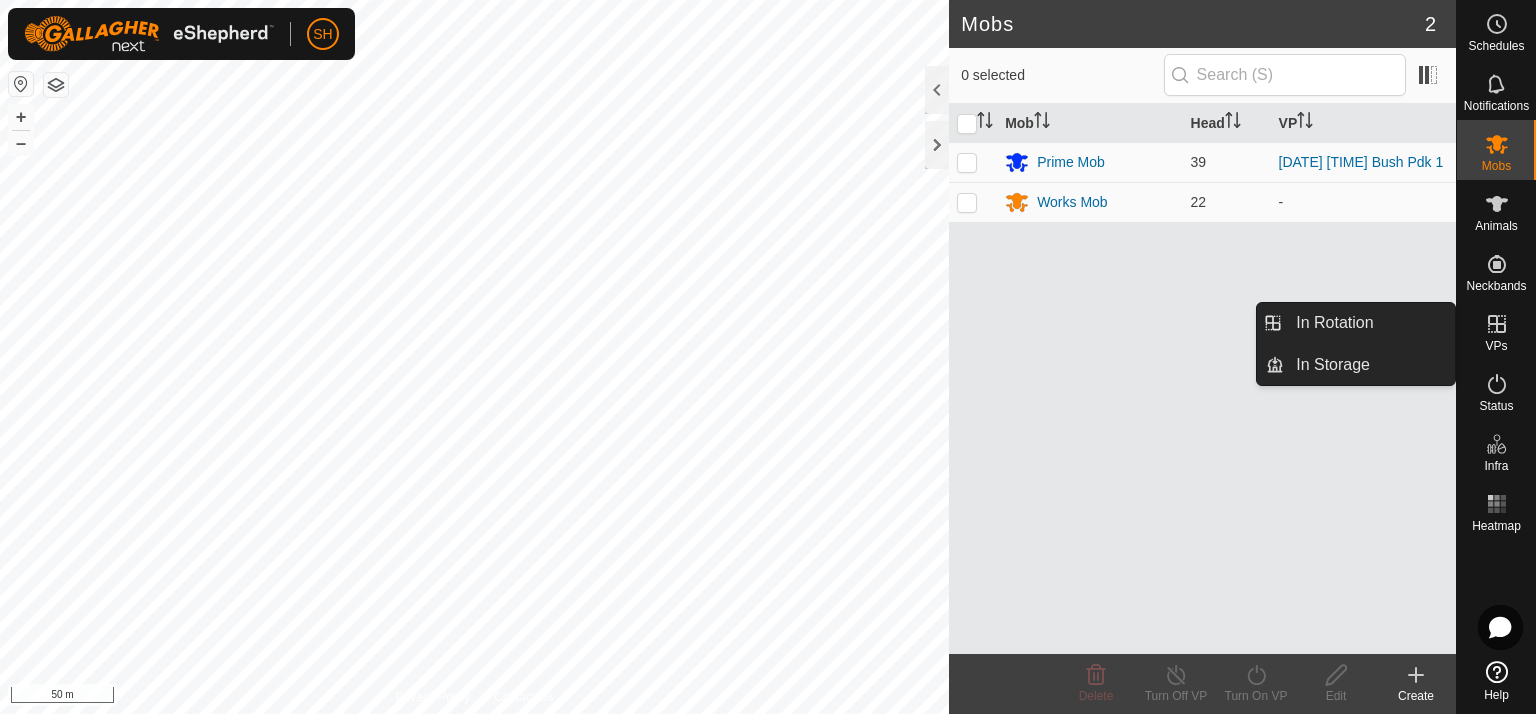 click 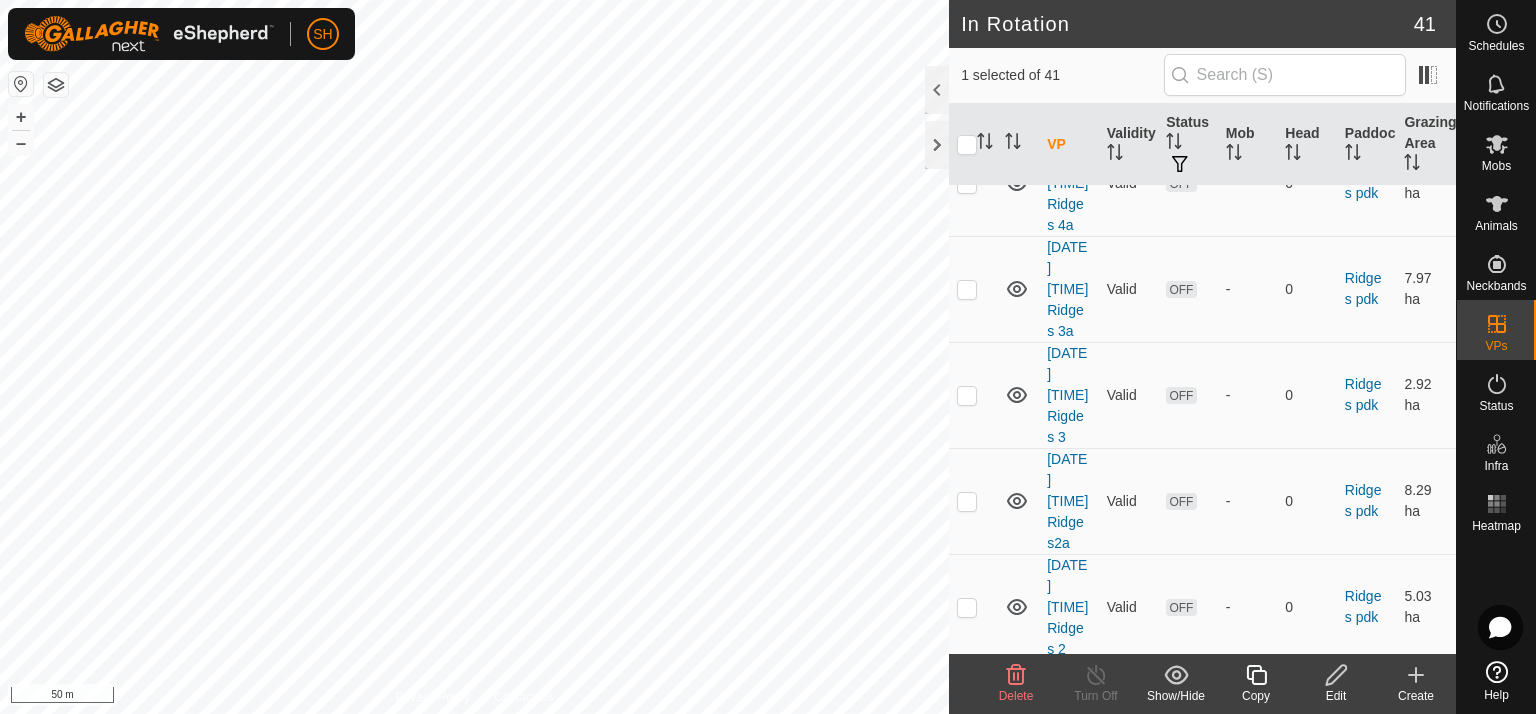 scroll, scrollTop: 1417, scrollLeft: 0, axis: vertical 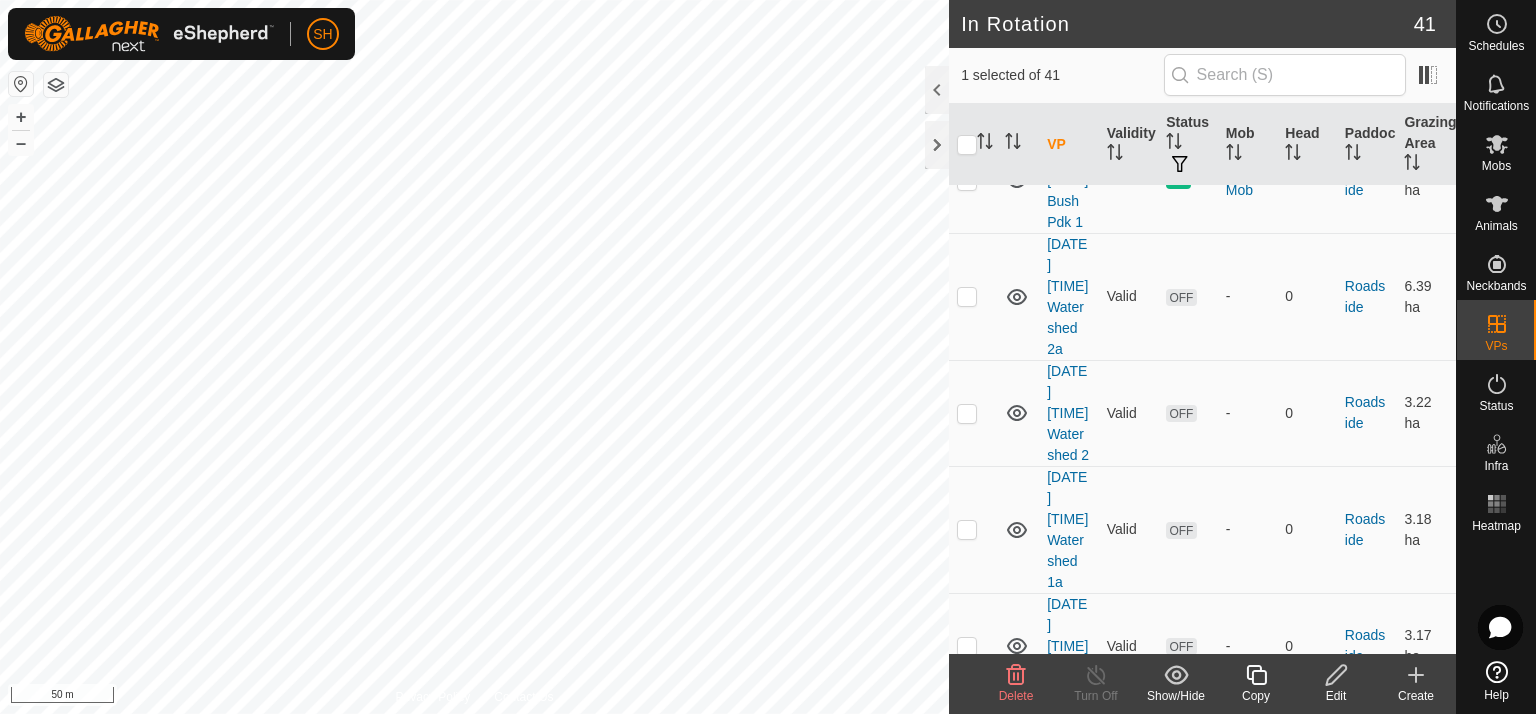 click on "Edit" 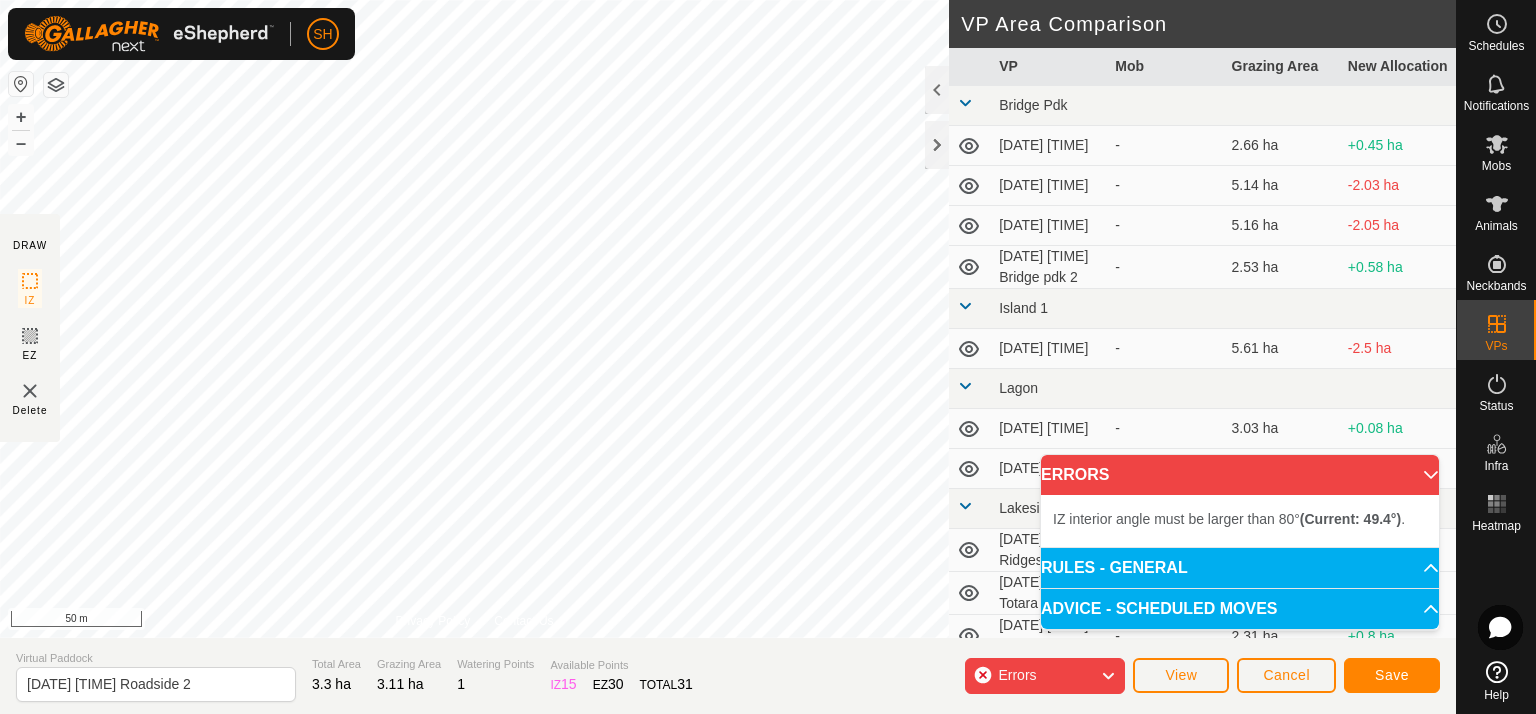 click on "IZ interior angle must be larger than 80°  (Current: 49.4°) . + – ⇧ i 50 m" at bounding box center [474, 319] 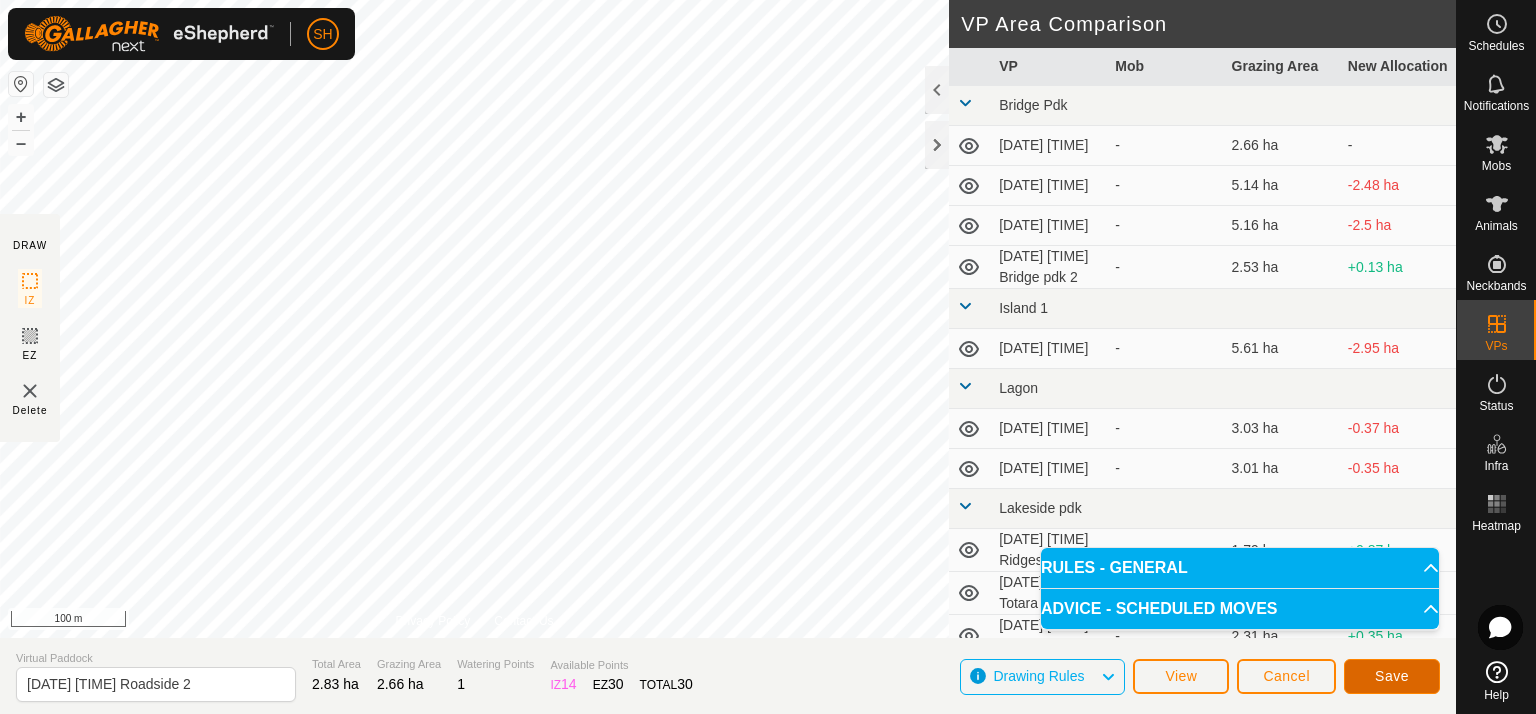 click on "Save" 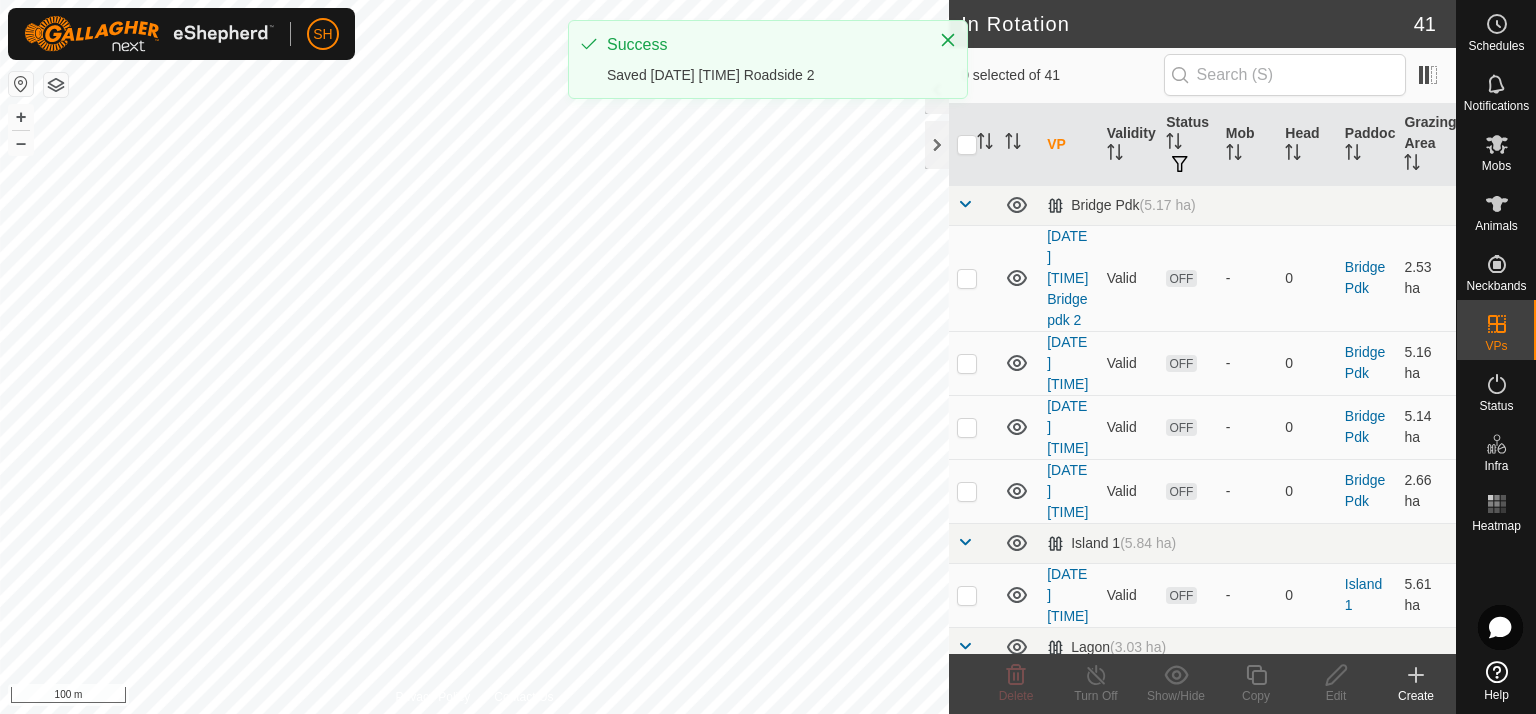 checkbox on "true" 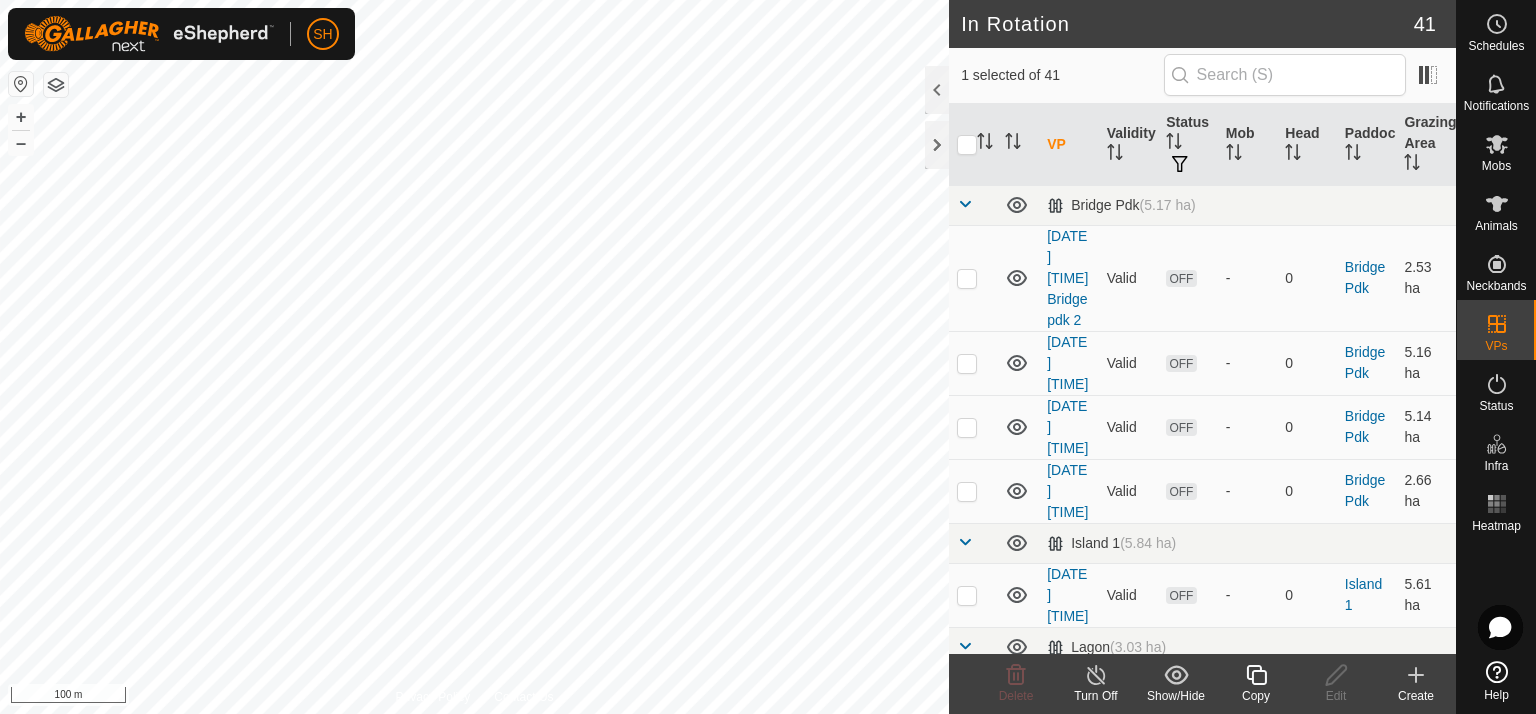 checkbox on "true" 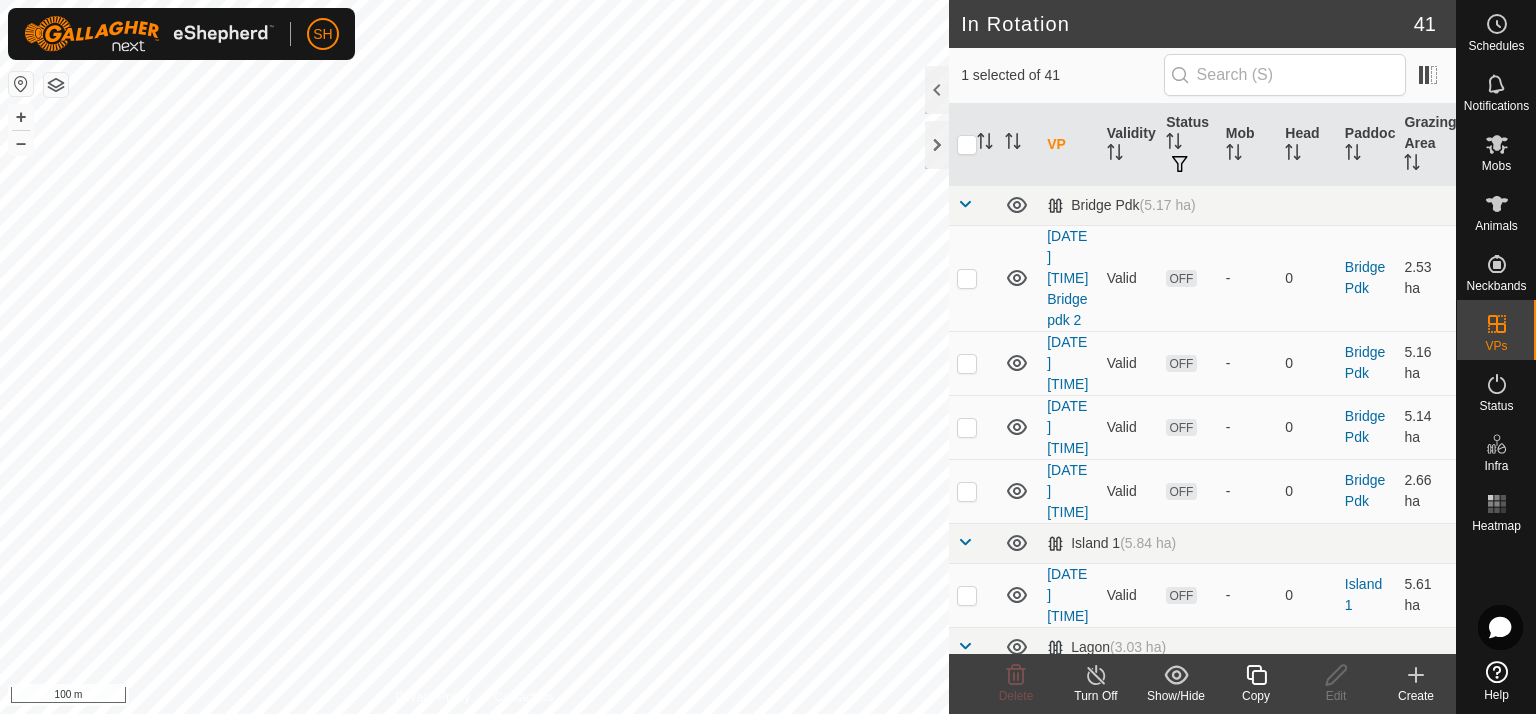 checkbox on "false" 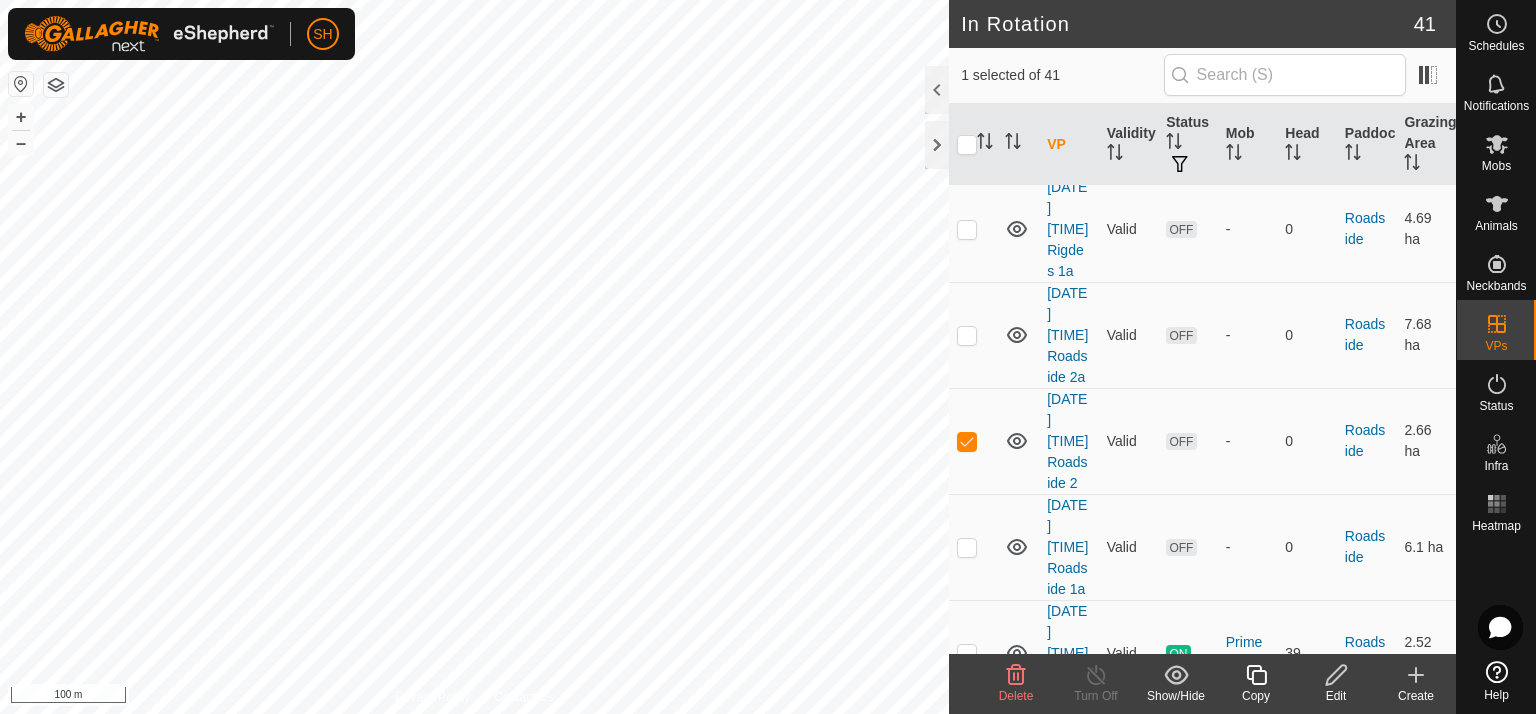scroll, scrollTop: 2395, scrollLeft: 0, axis: vertical 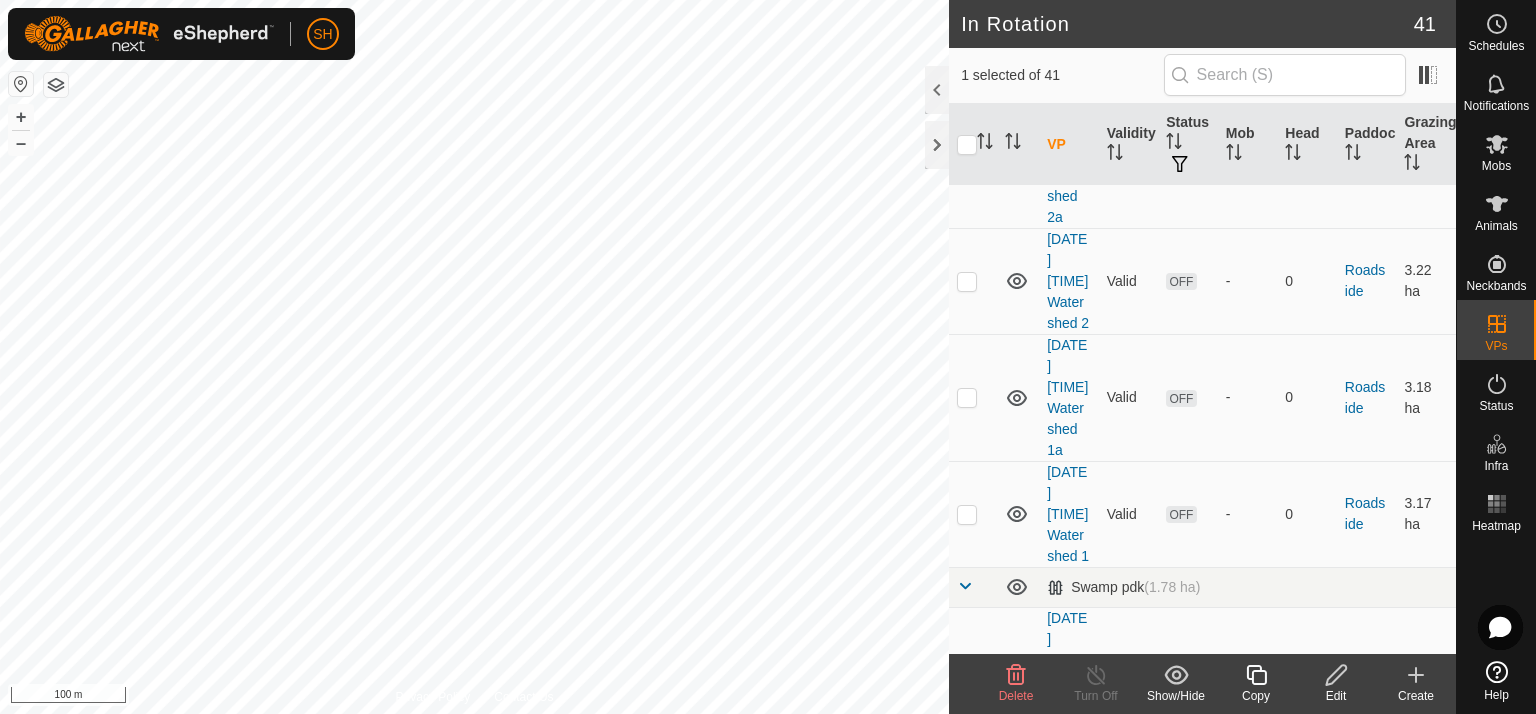 click 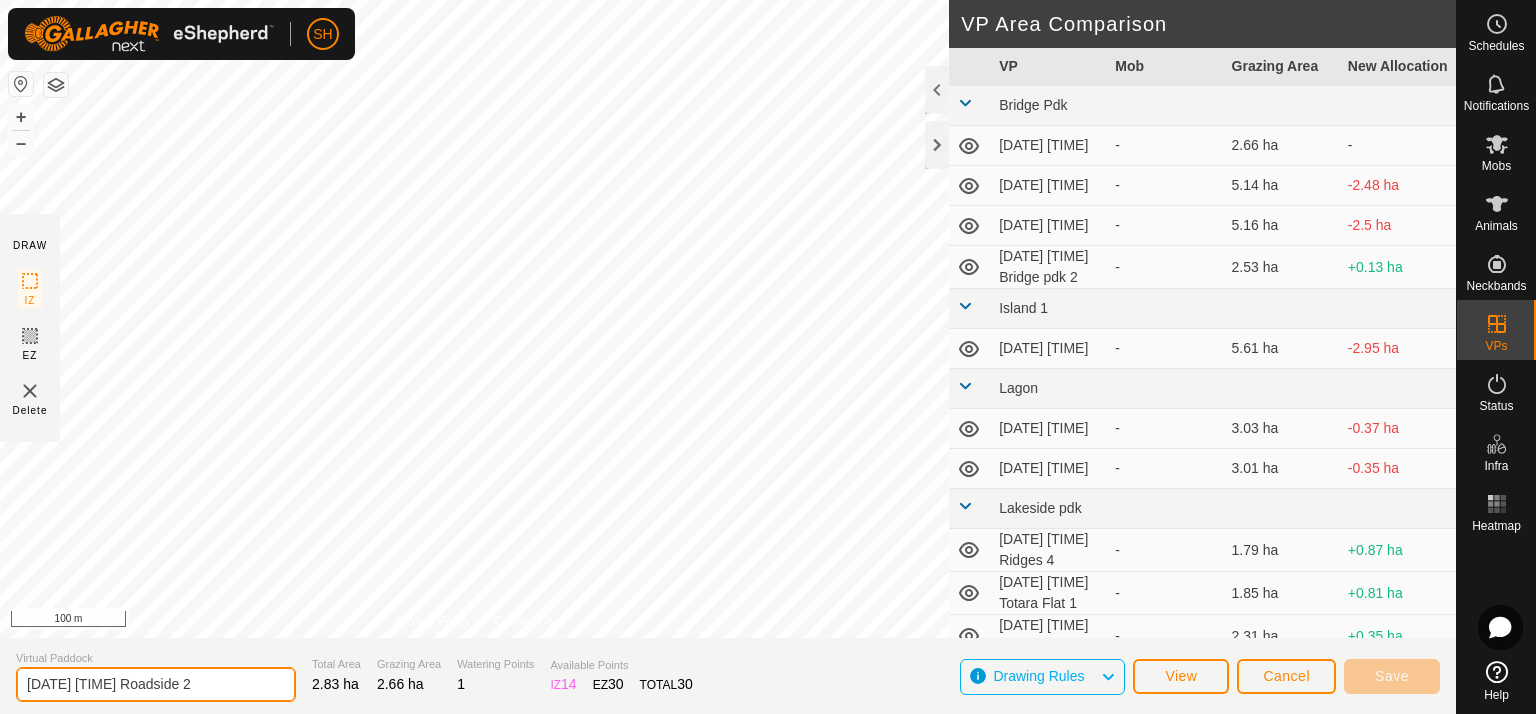 click on "[DATE] [TIME] Roadside 2" 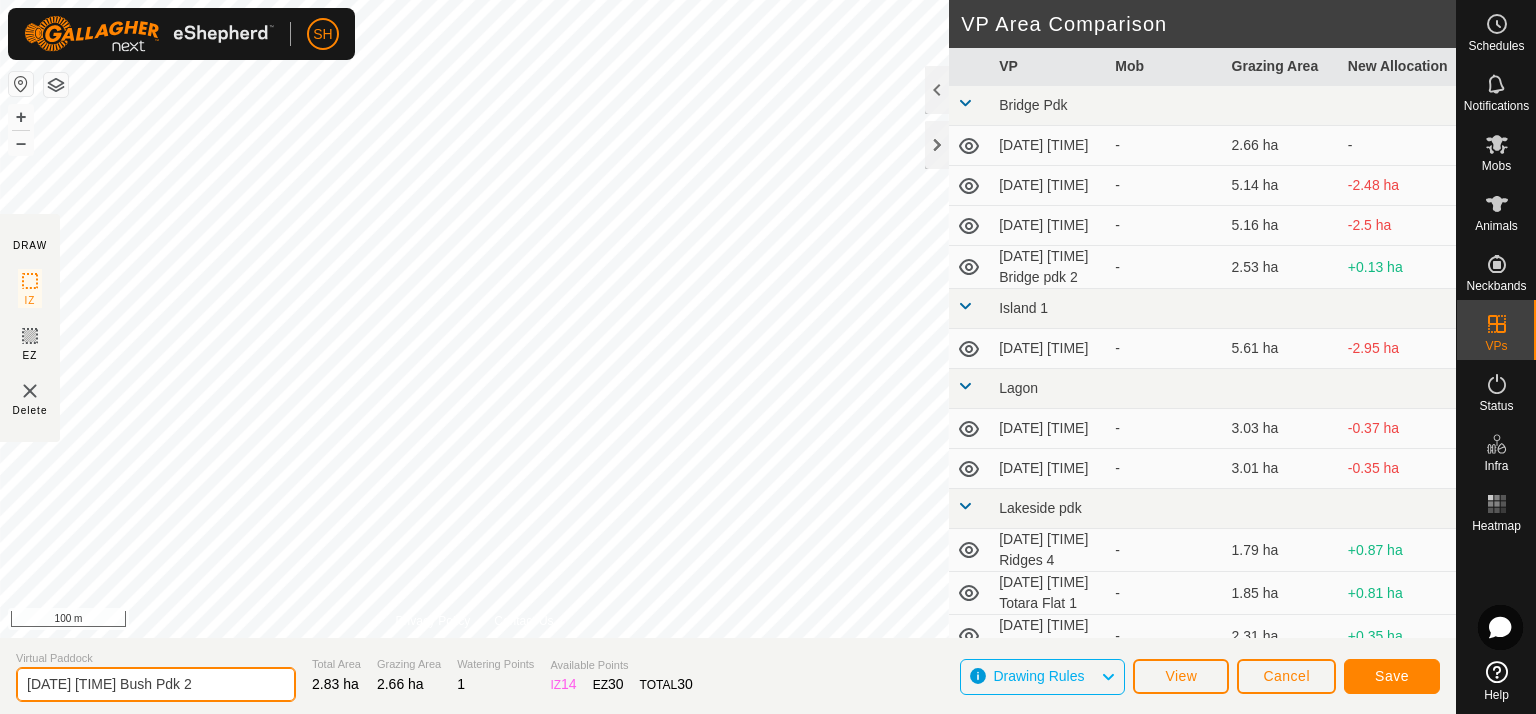 type on "[DATE] [TIME] Bush Pdk 2" 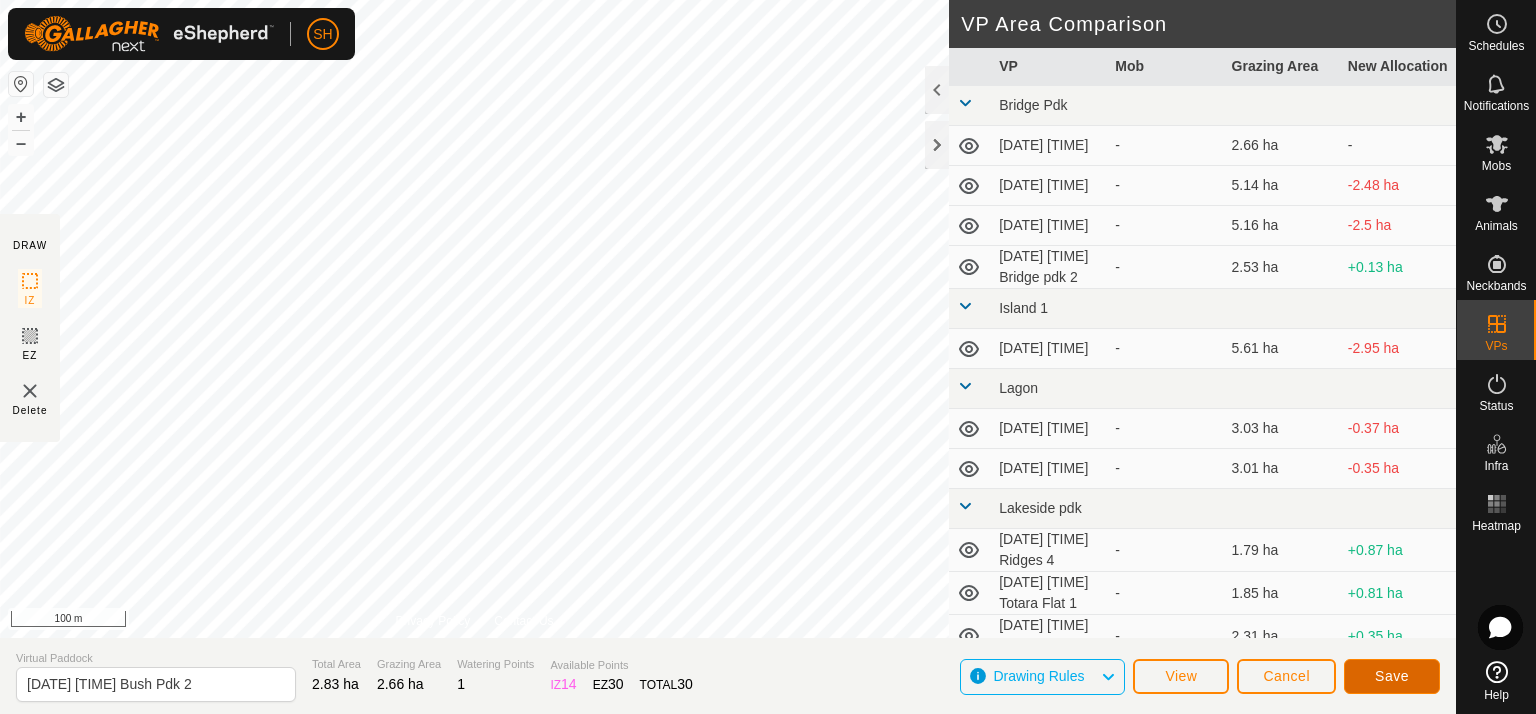 click on "Save" 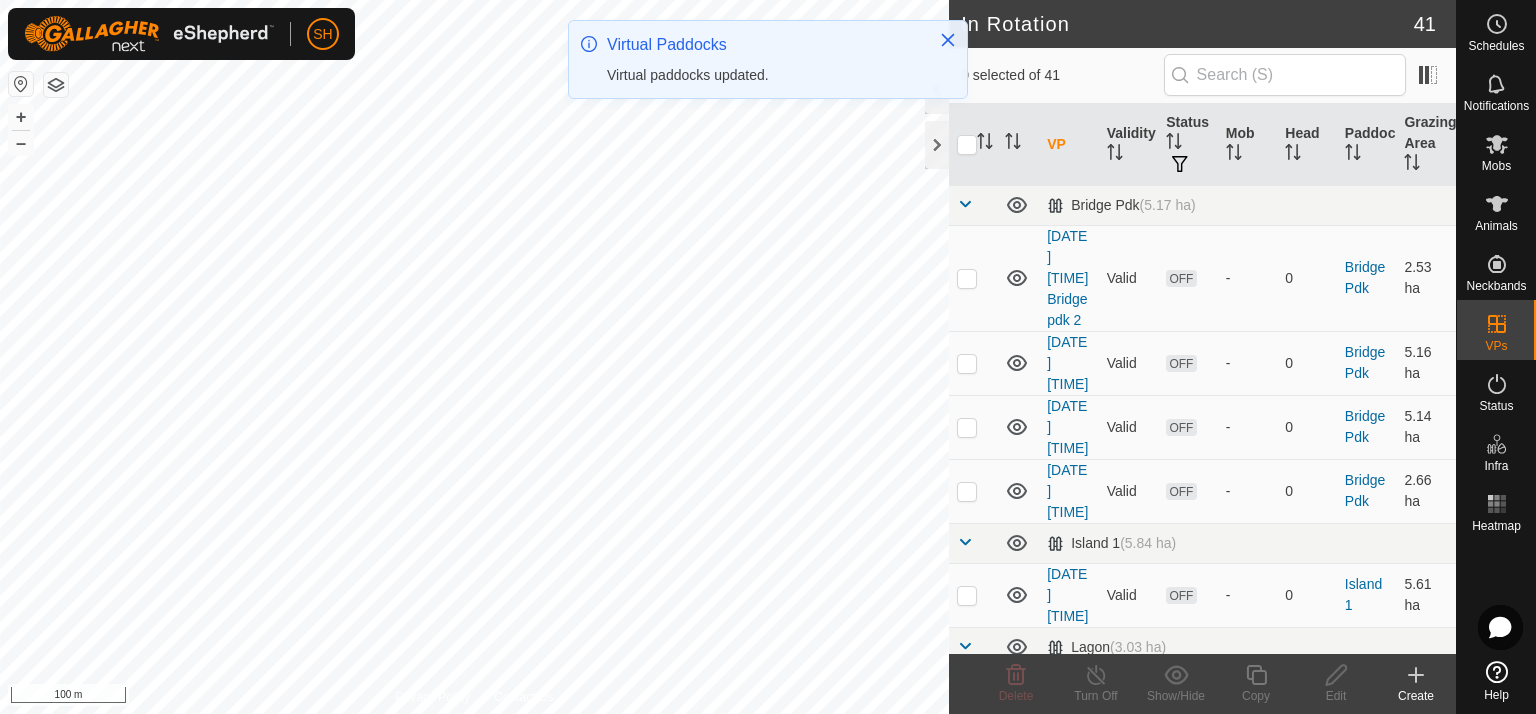 checkbox on "true" 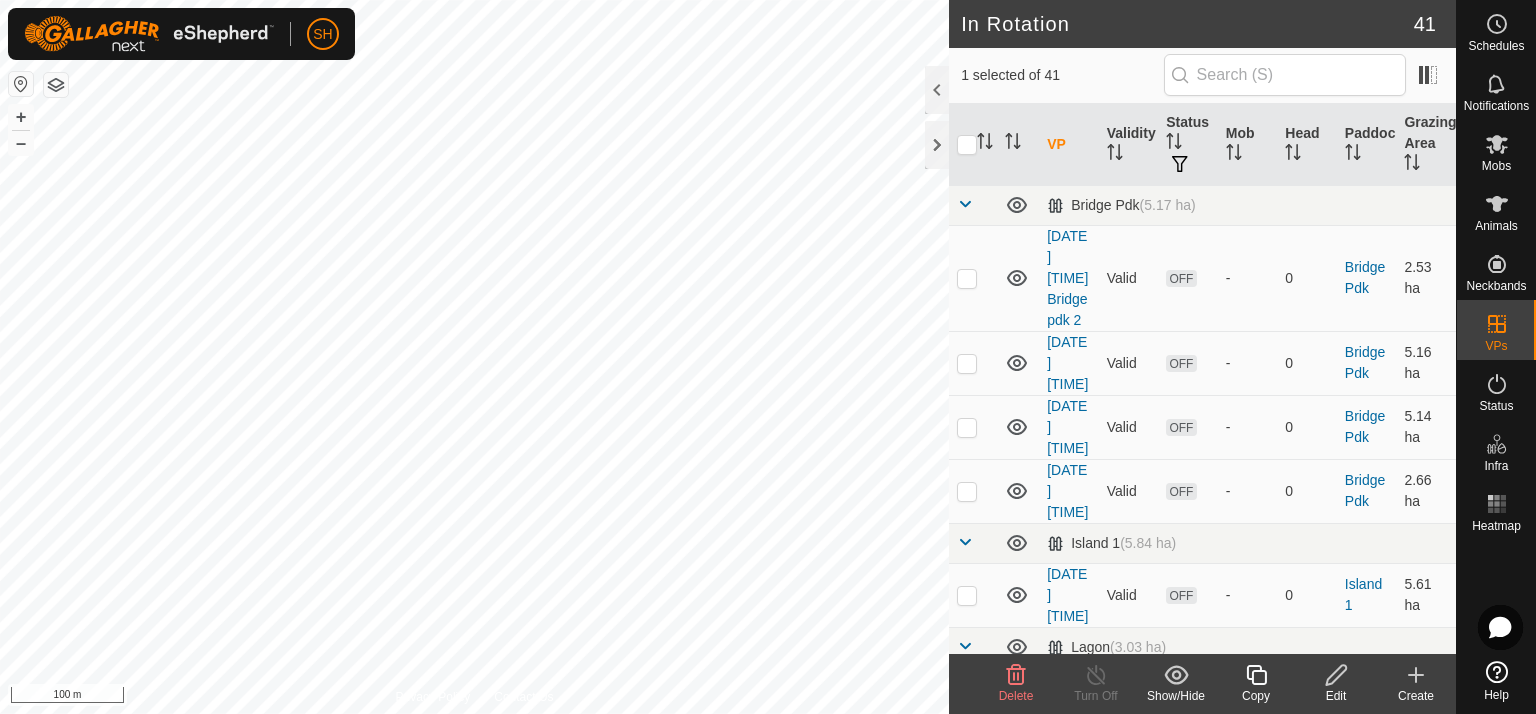 checkbox on "true" 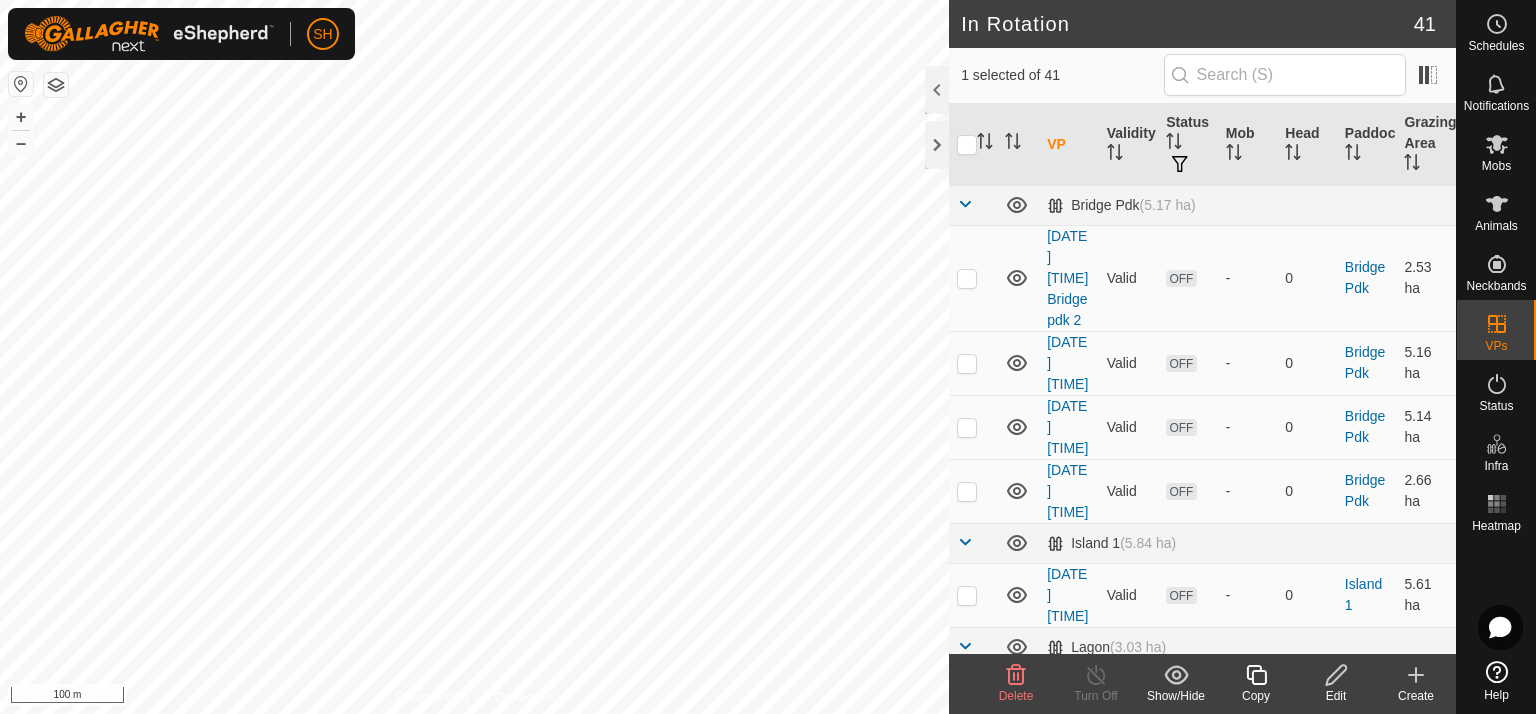 click 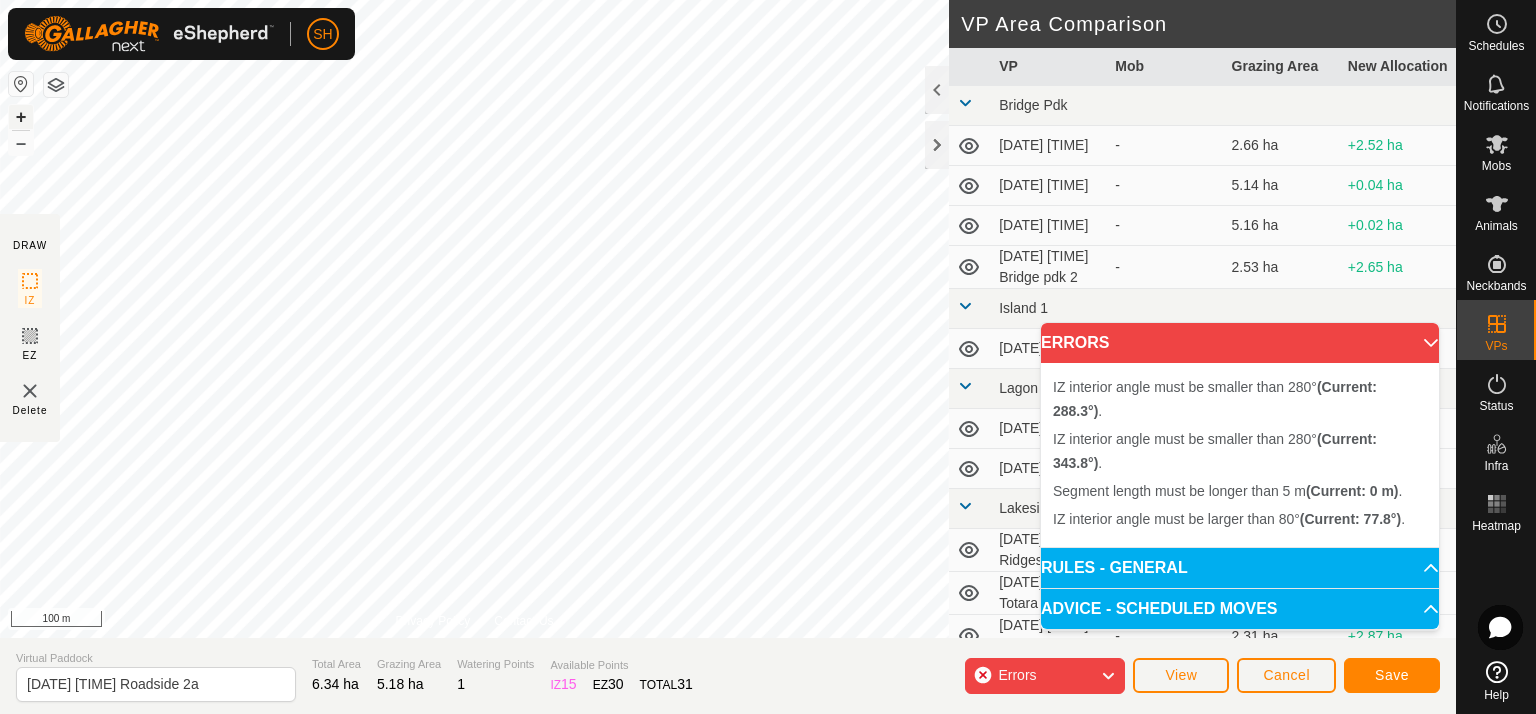 click on "+" at bounding box center (21, 117) 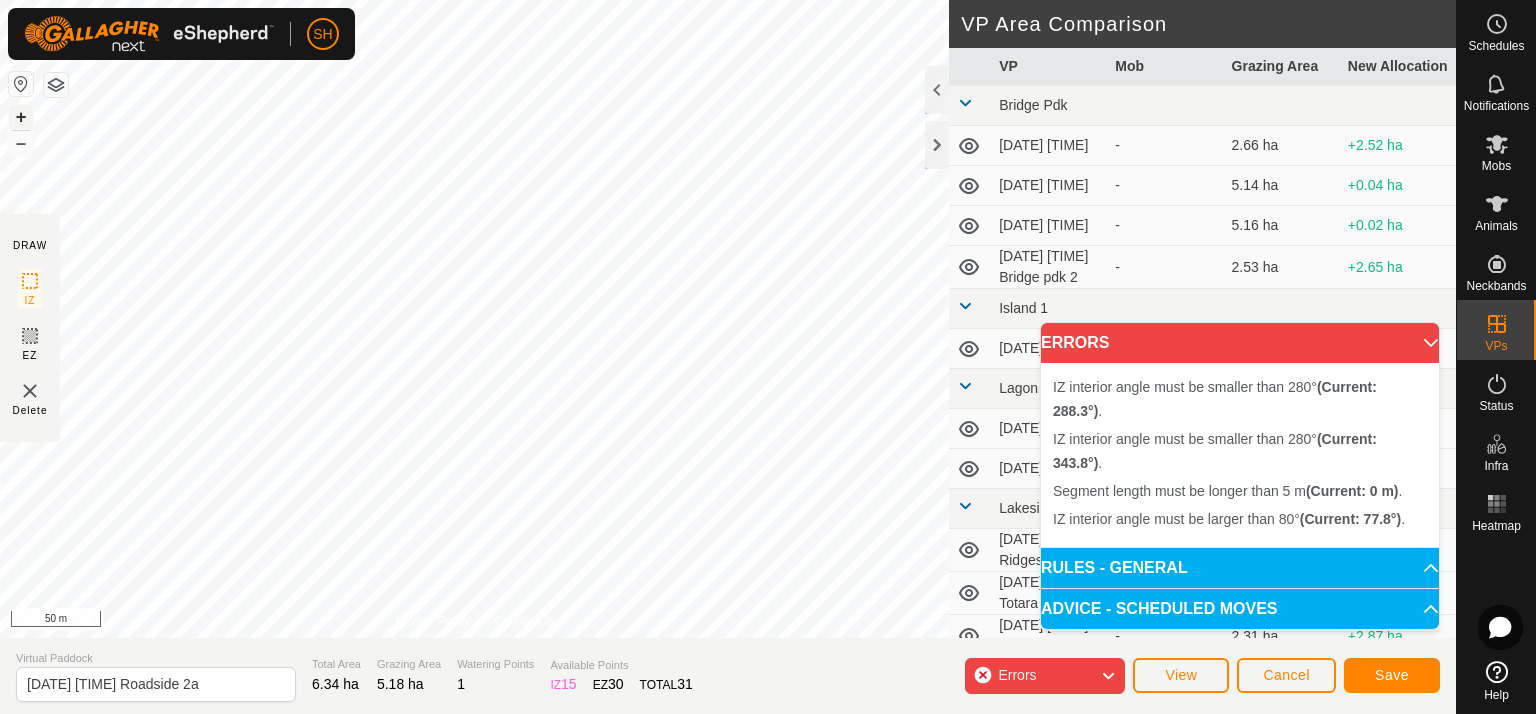 click on "+" at bounding box center [21, 117] 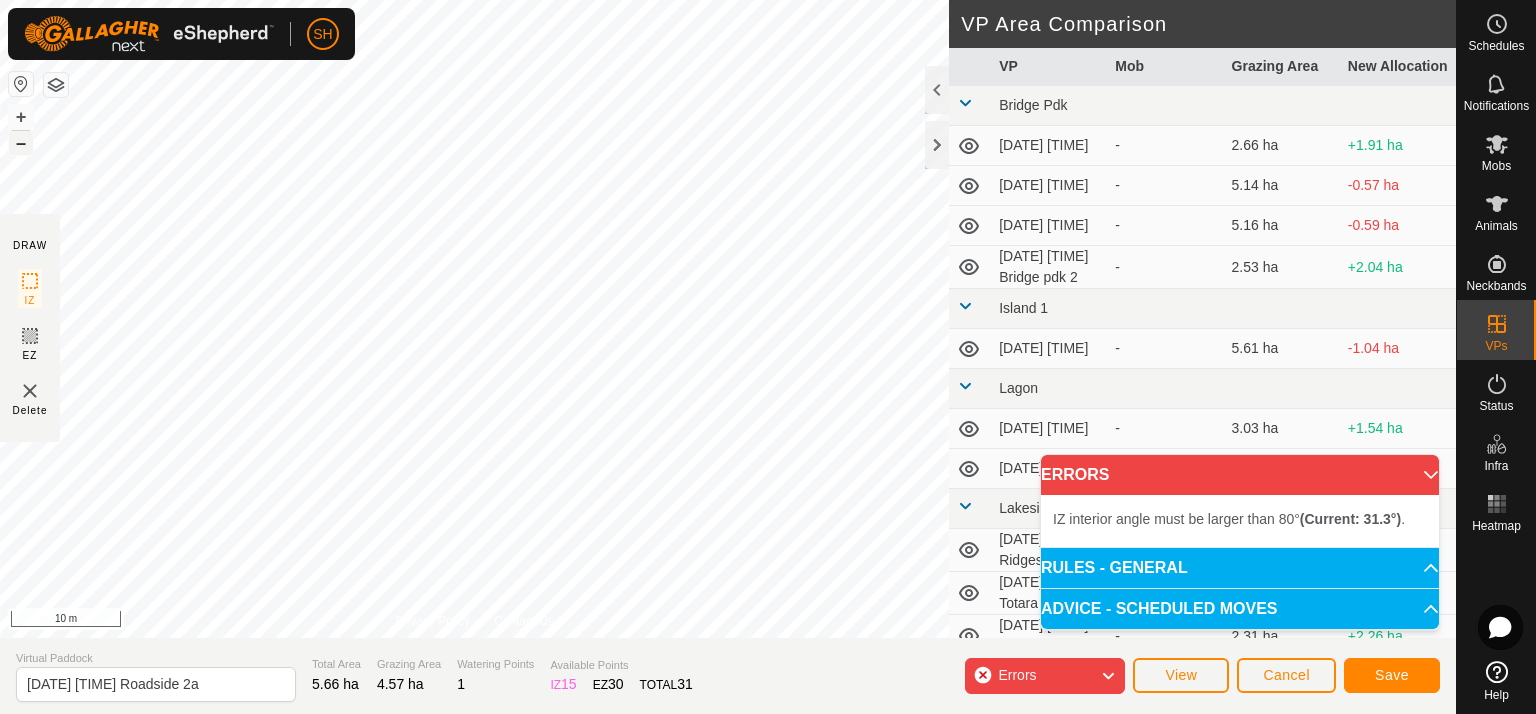click on "–" at bounding box center [21, 143] 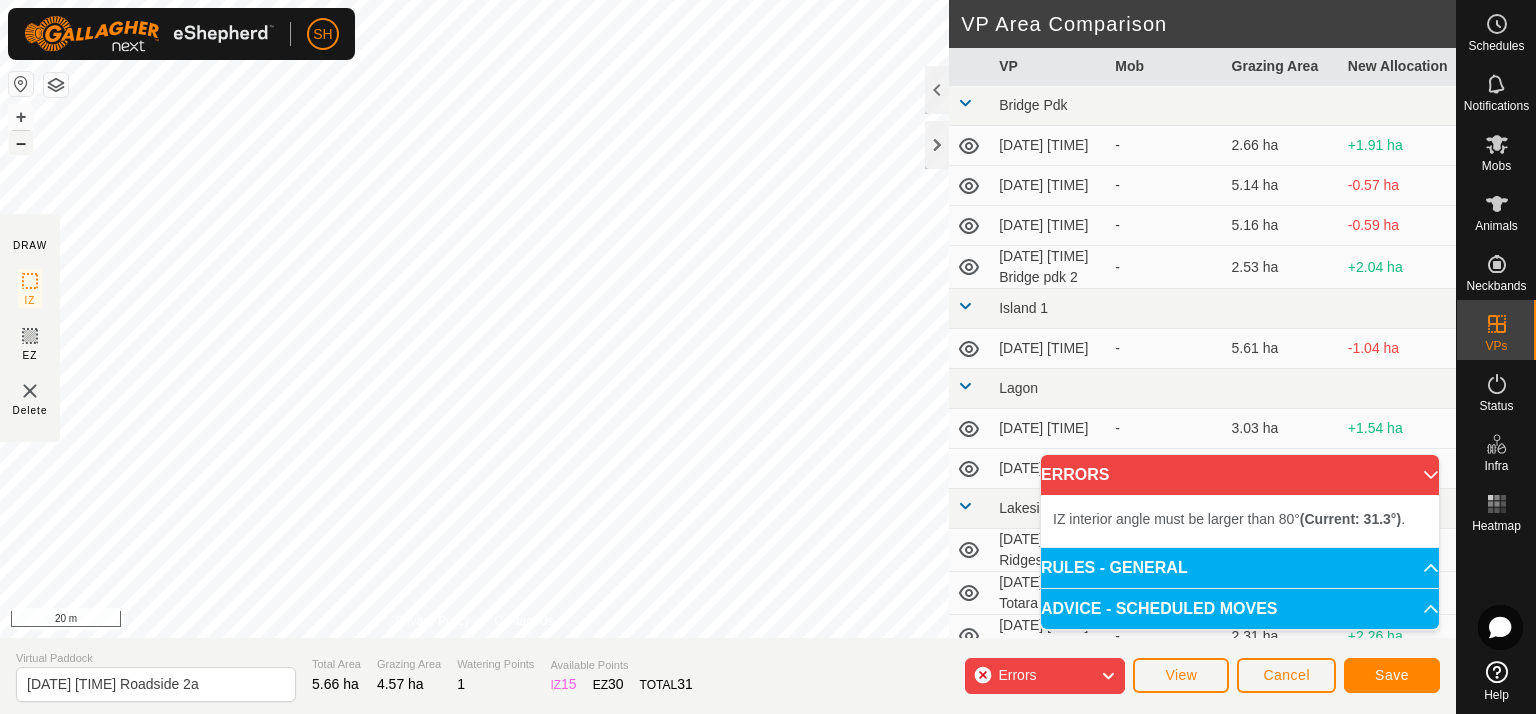 click on "–" at bounding box center (21, 143) 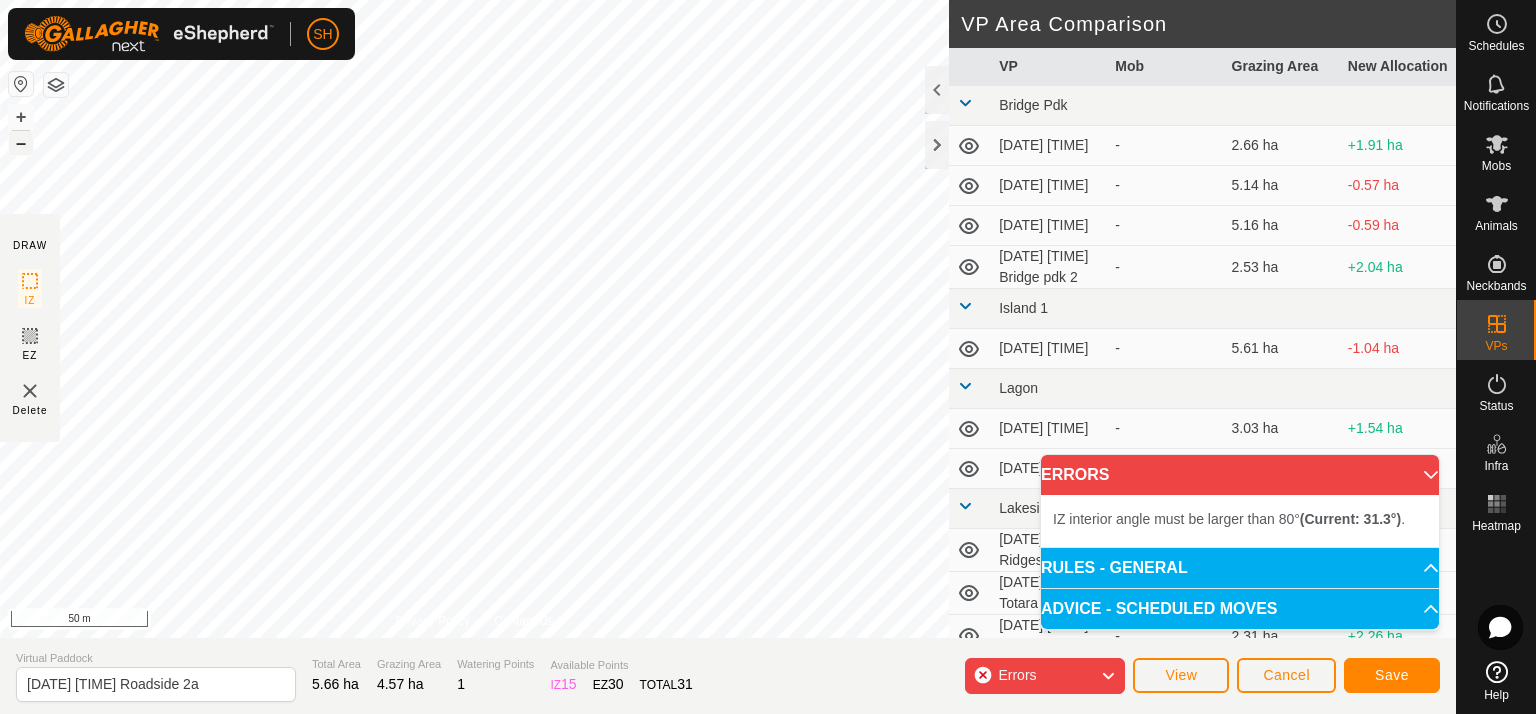 click on "–" at bounding box center [21, 143] 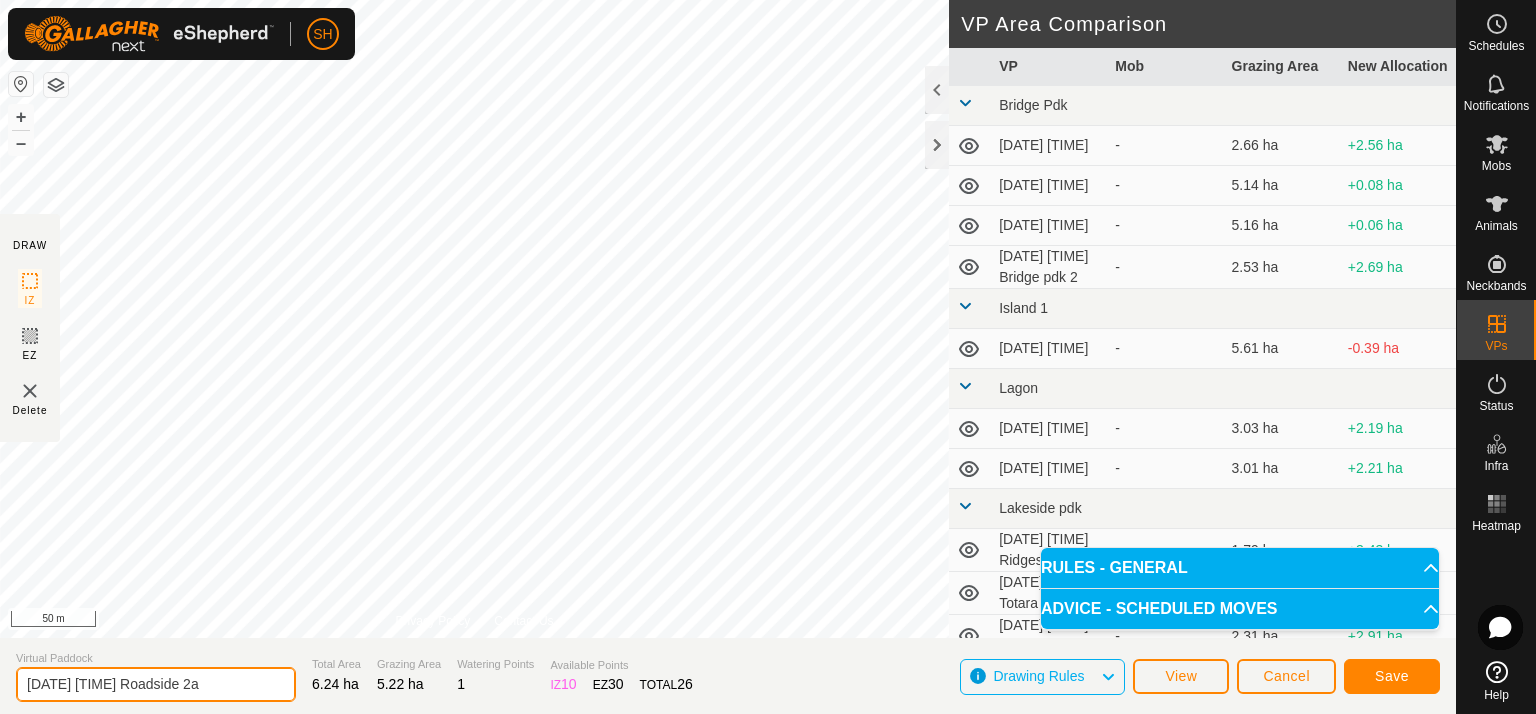 click on "[DATE] [TIME] Roadside 2a" 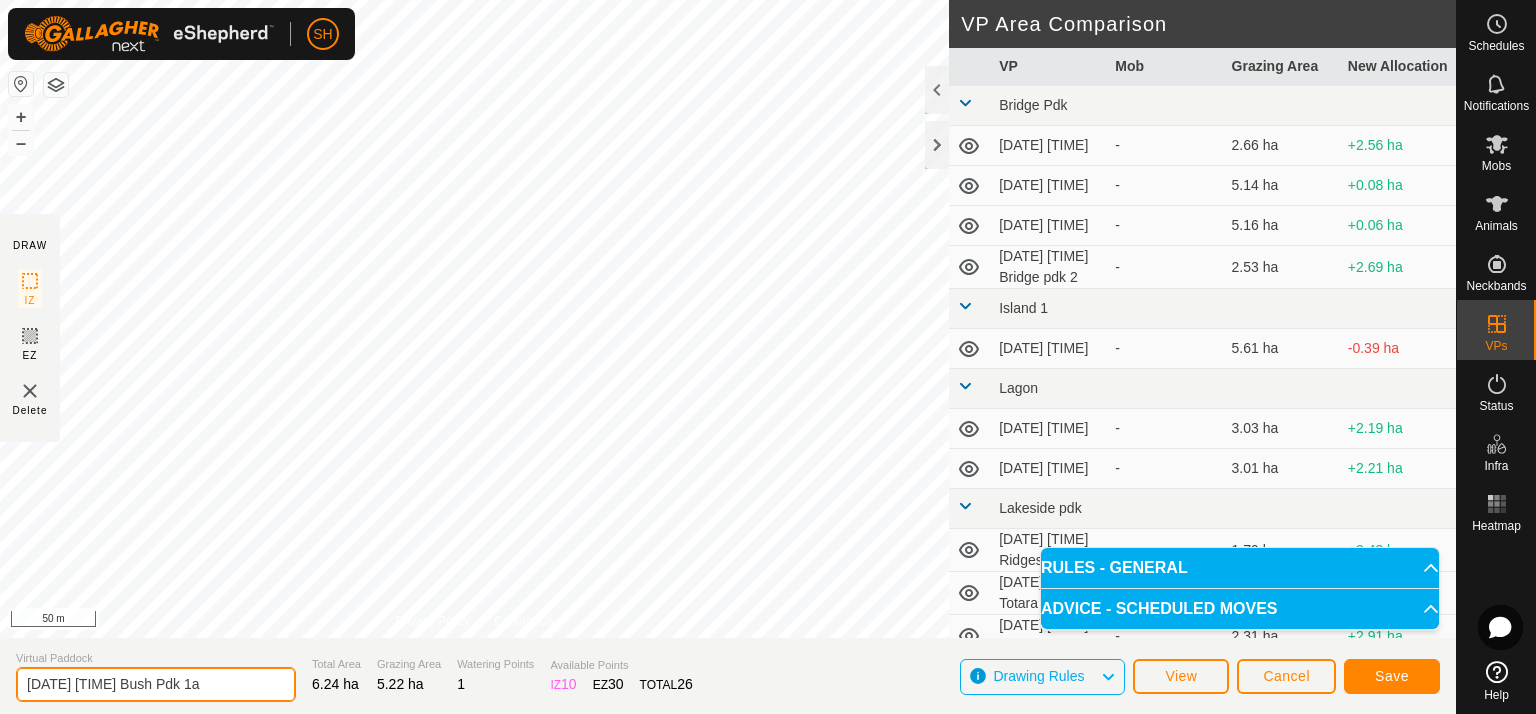 type on "[DATE] [TIME] Bush Pdk 1a" 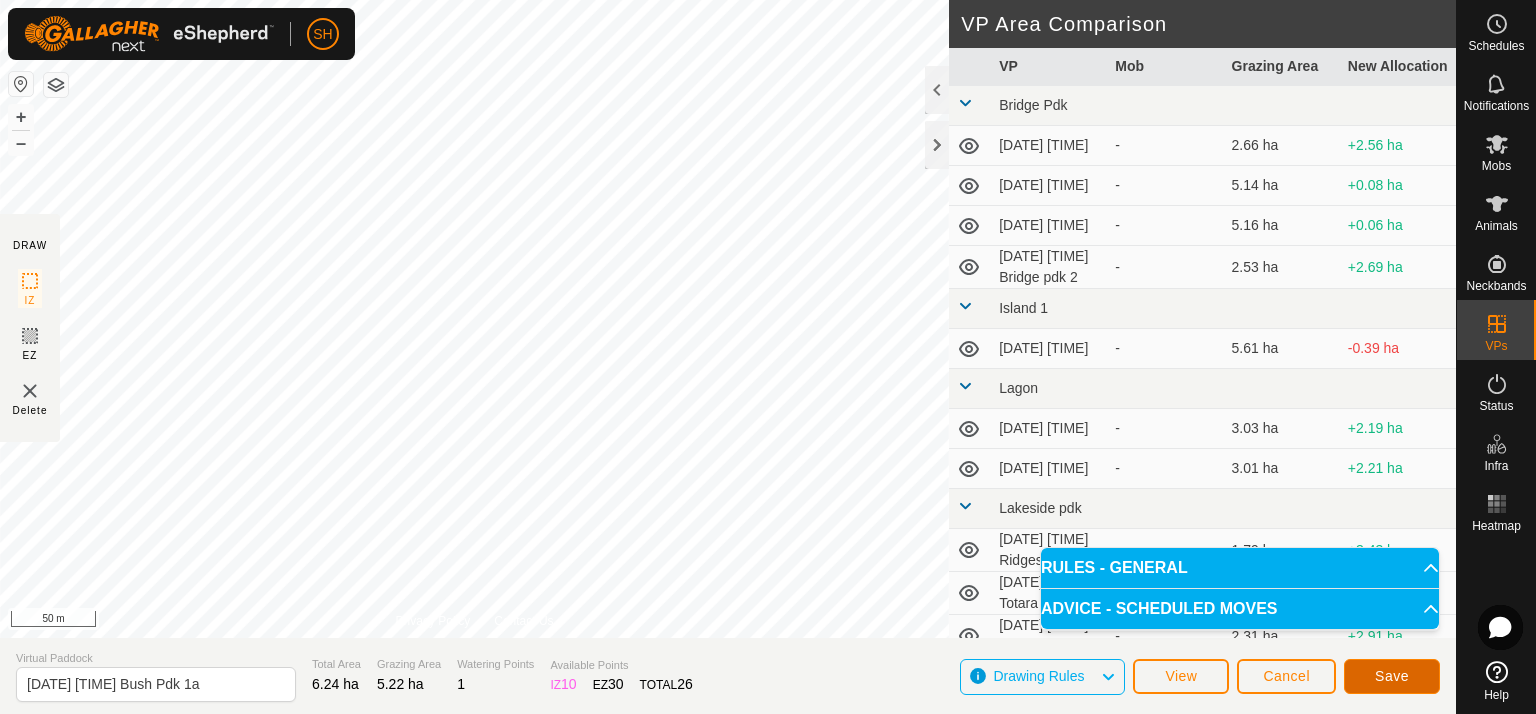 click on "Save" 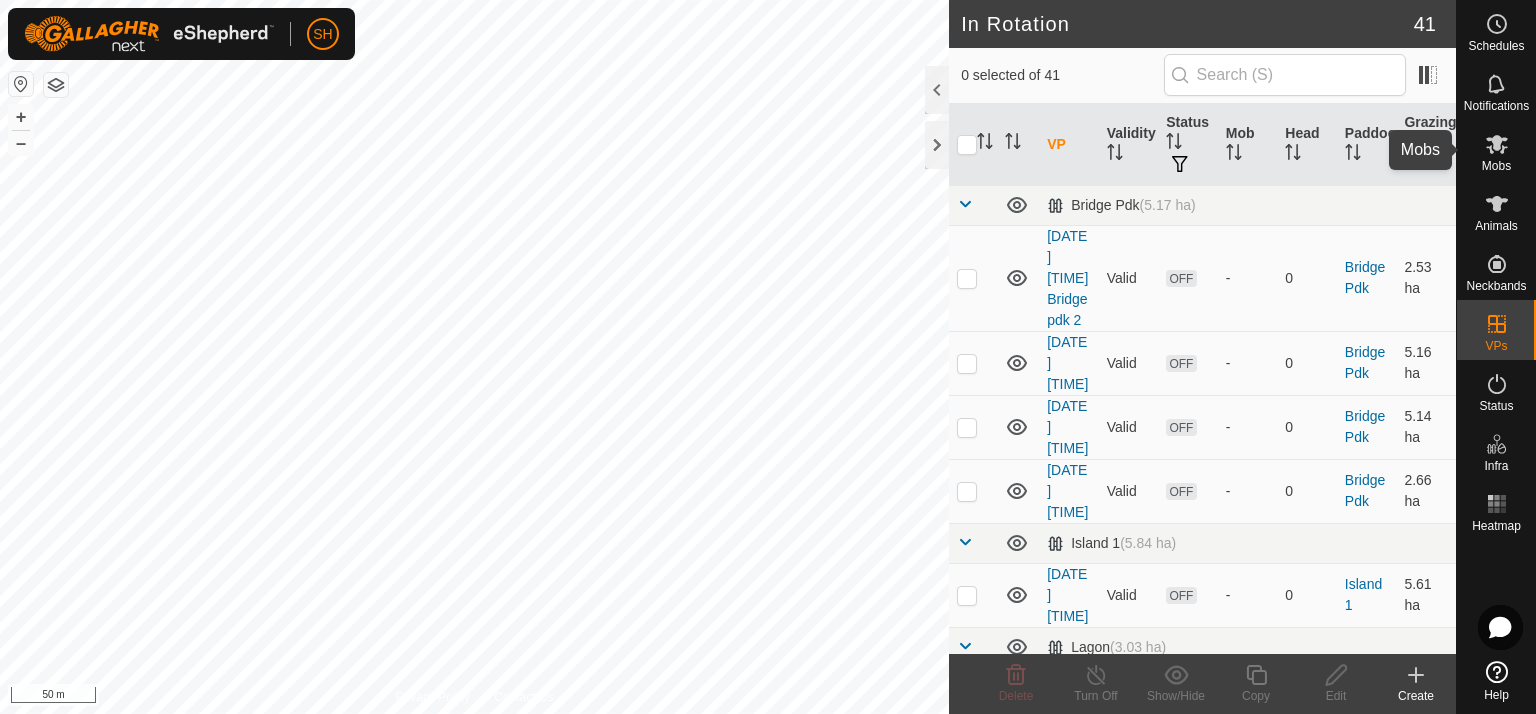 click 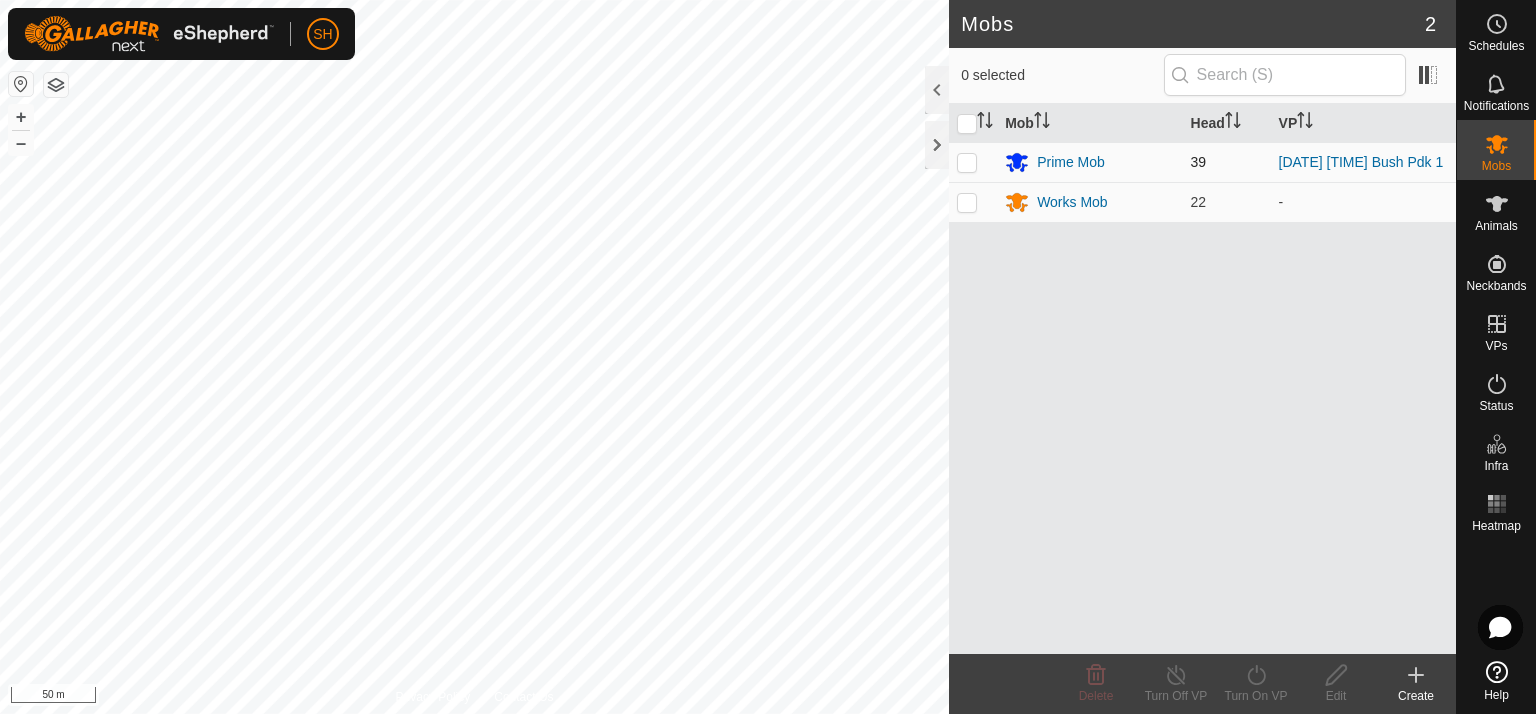 click at bounding box center (967, 162) 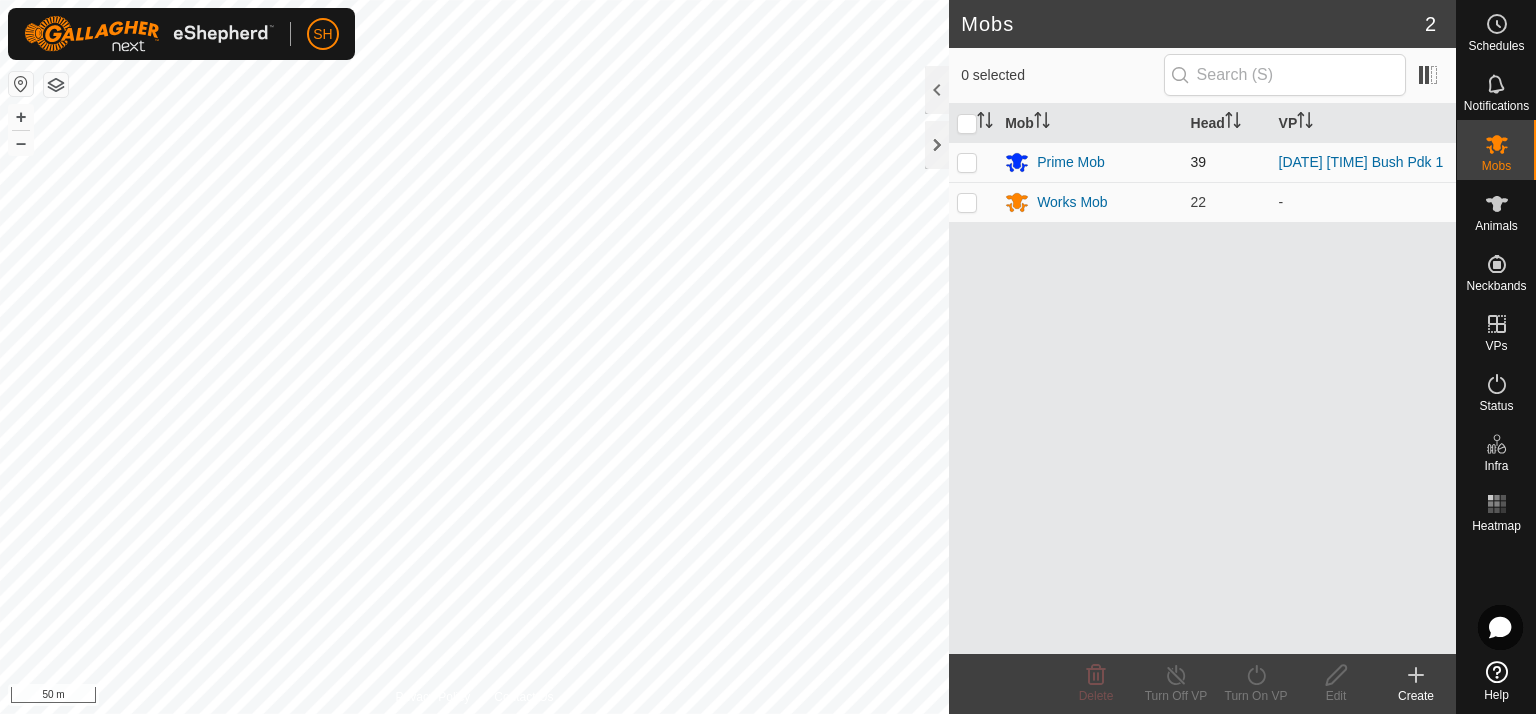 checkbox on "true" 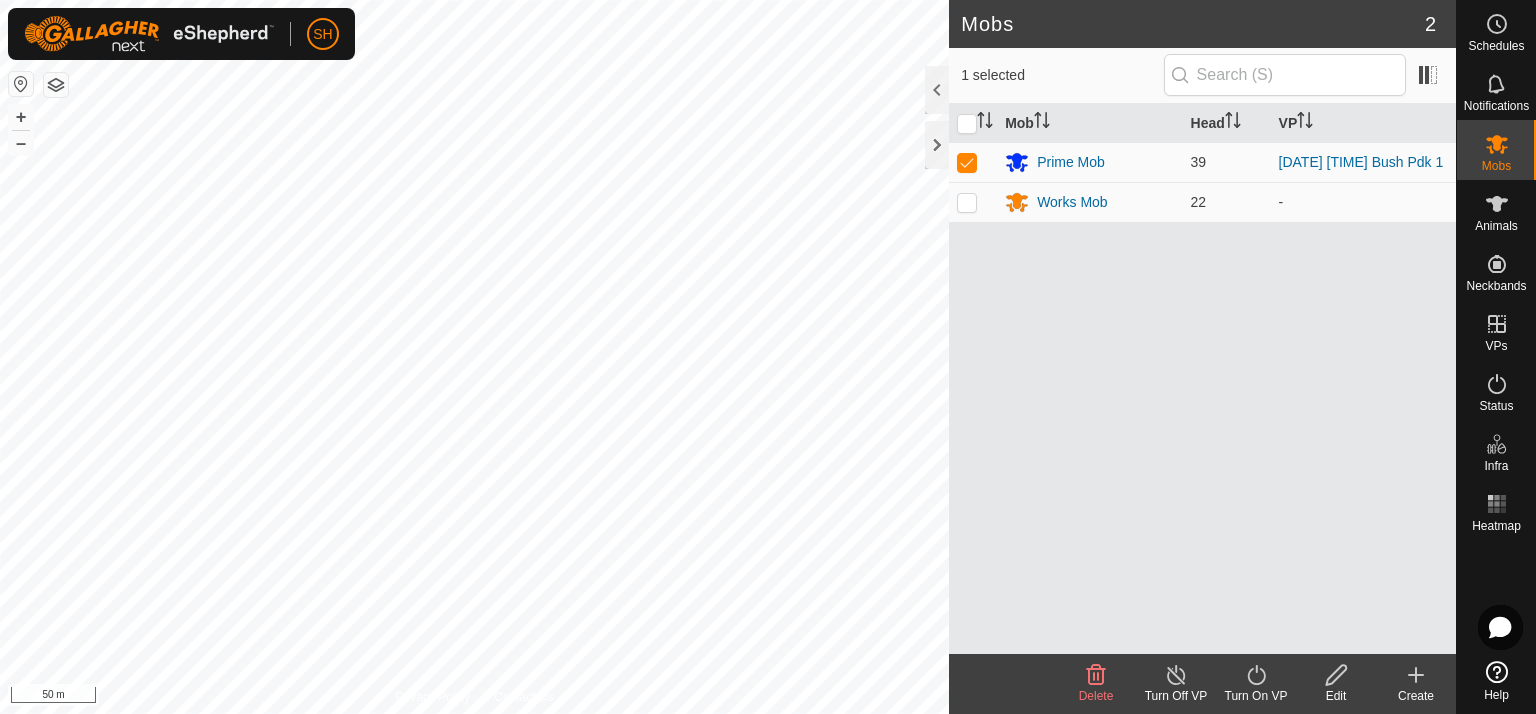 click 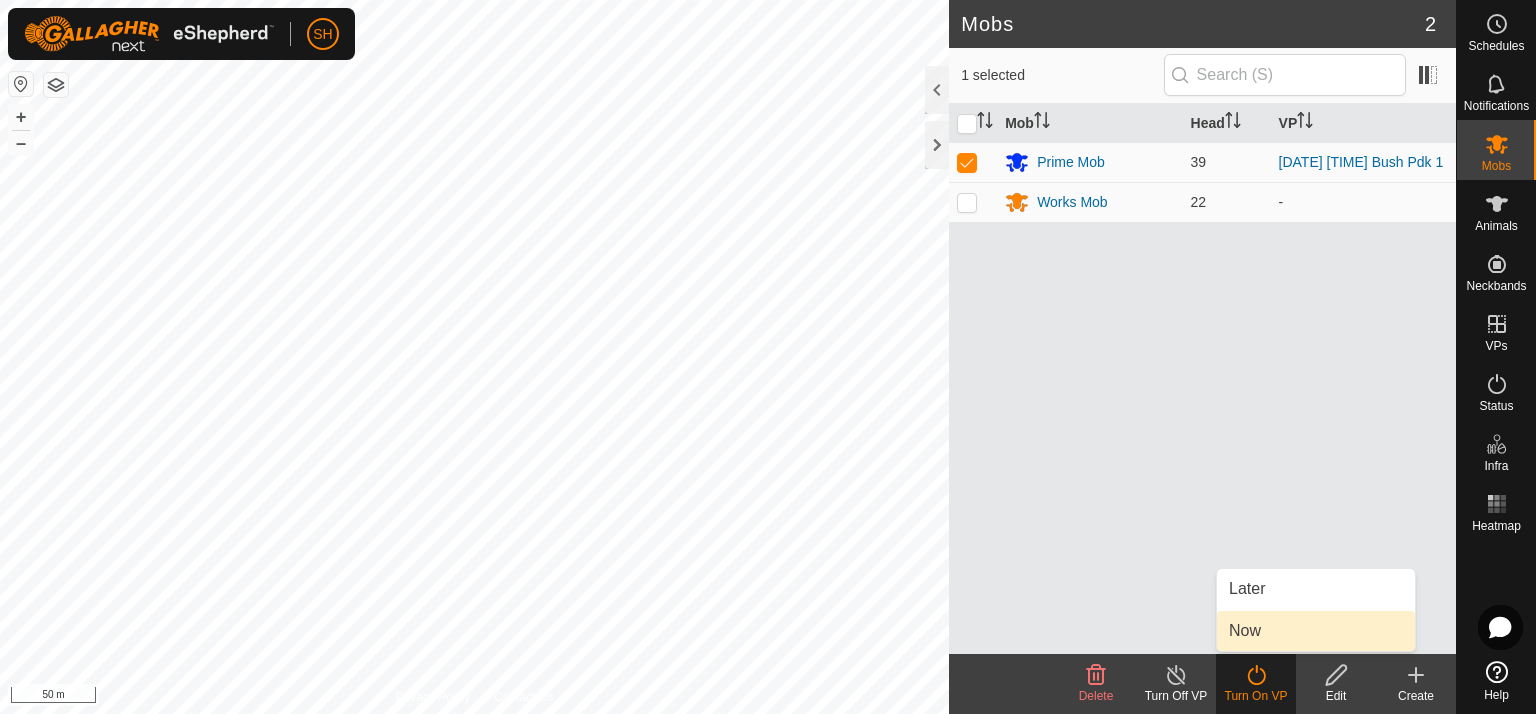 click on "Now" at bounding box center [1316, 631] 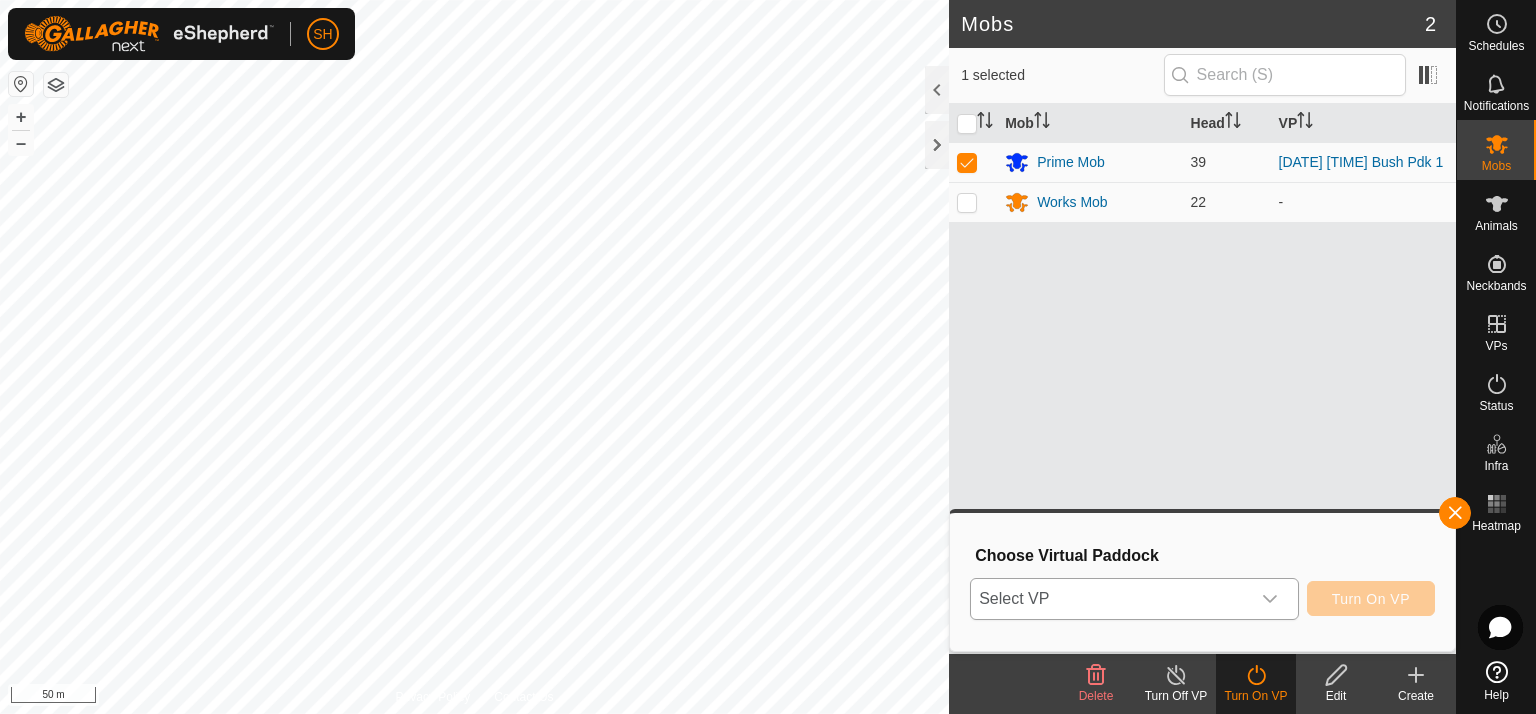 click 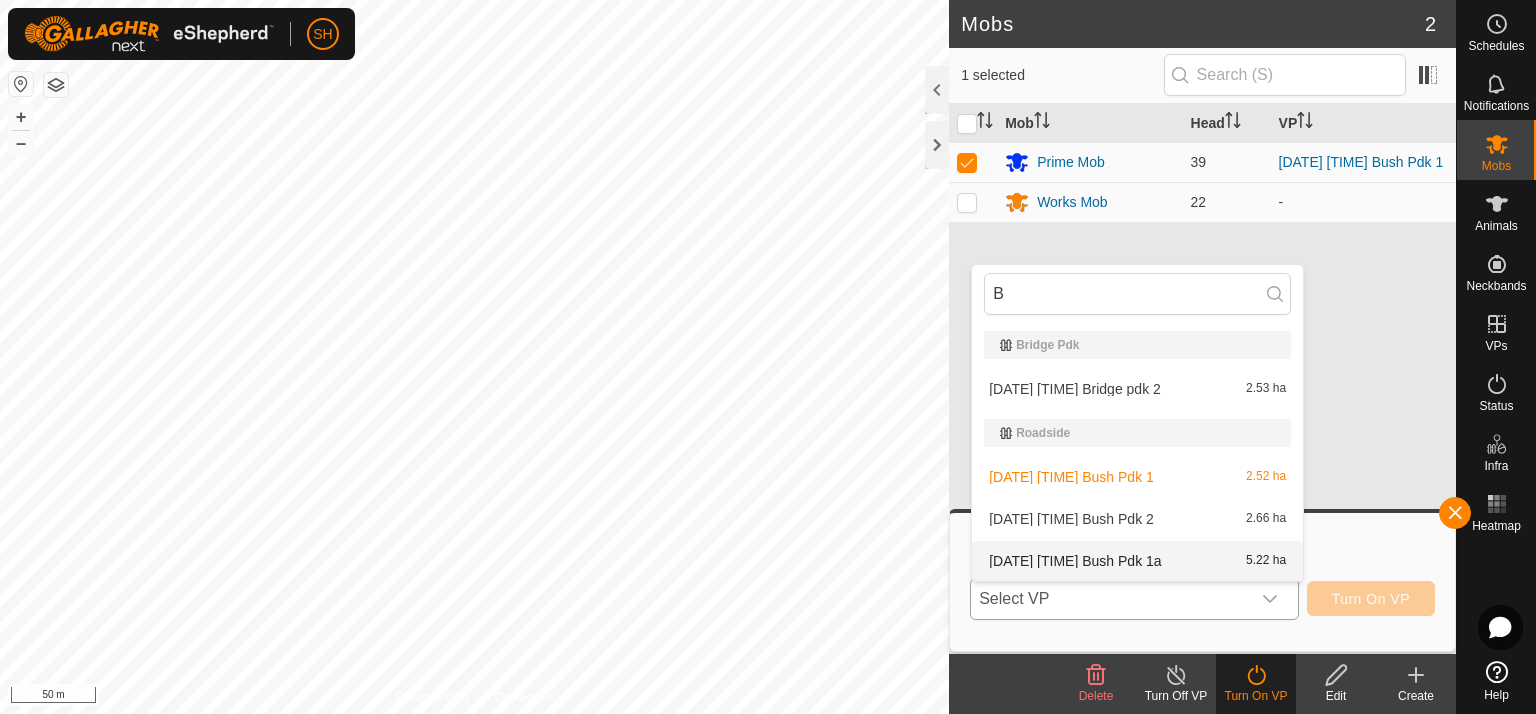 type on "B" 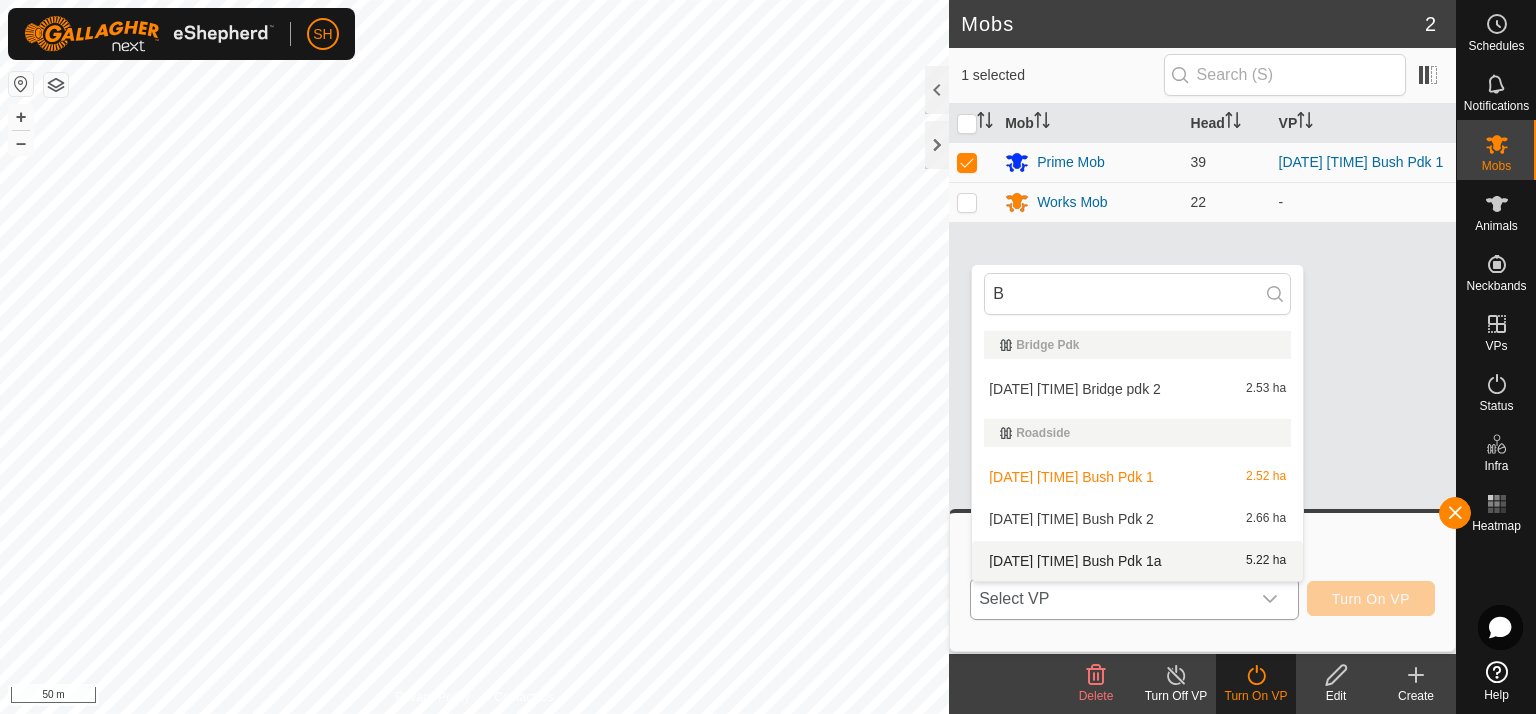 click on "[DATE] [TIME] Bush Pdk 1a  5.22 ha" at bounding box center [1137, 561] 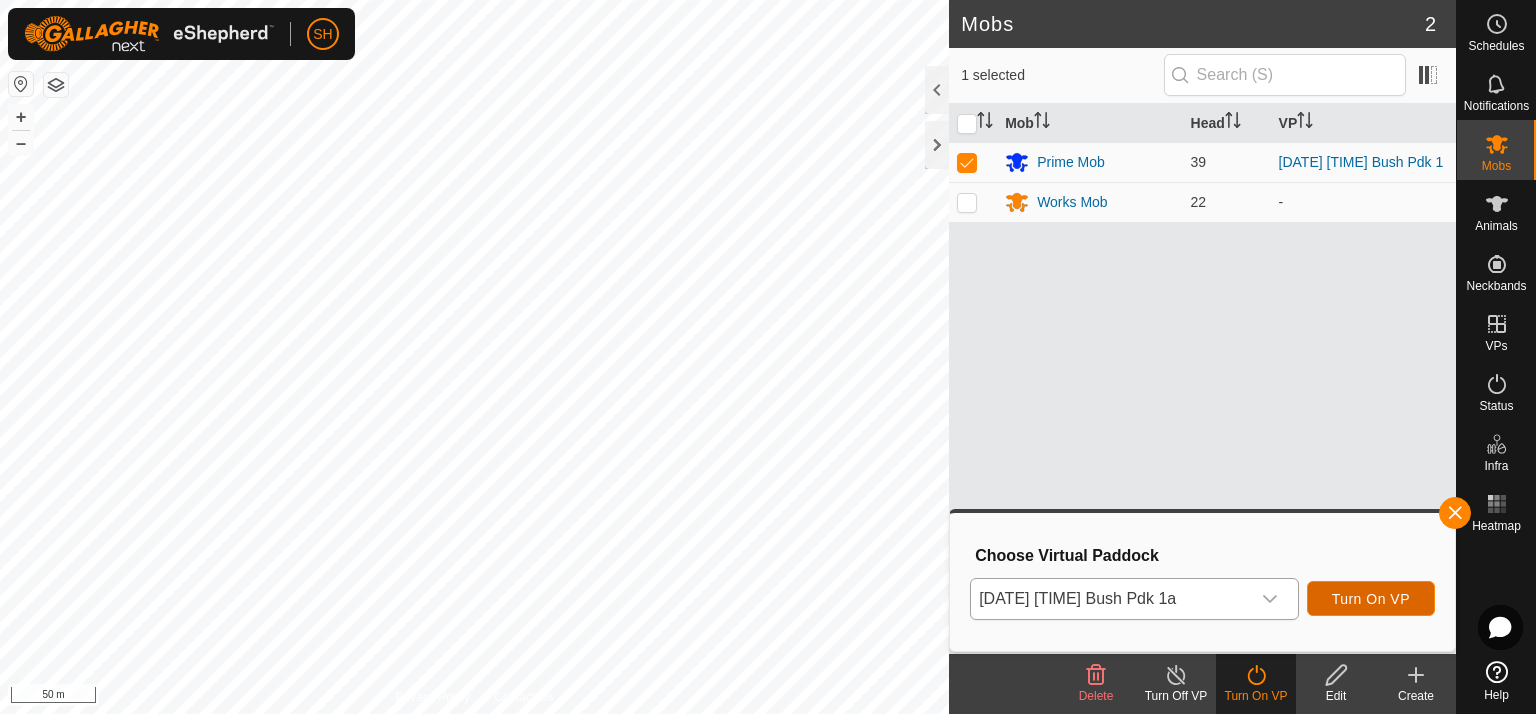 click on "Turn On VP" at bounding box center [1371, 599] 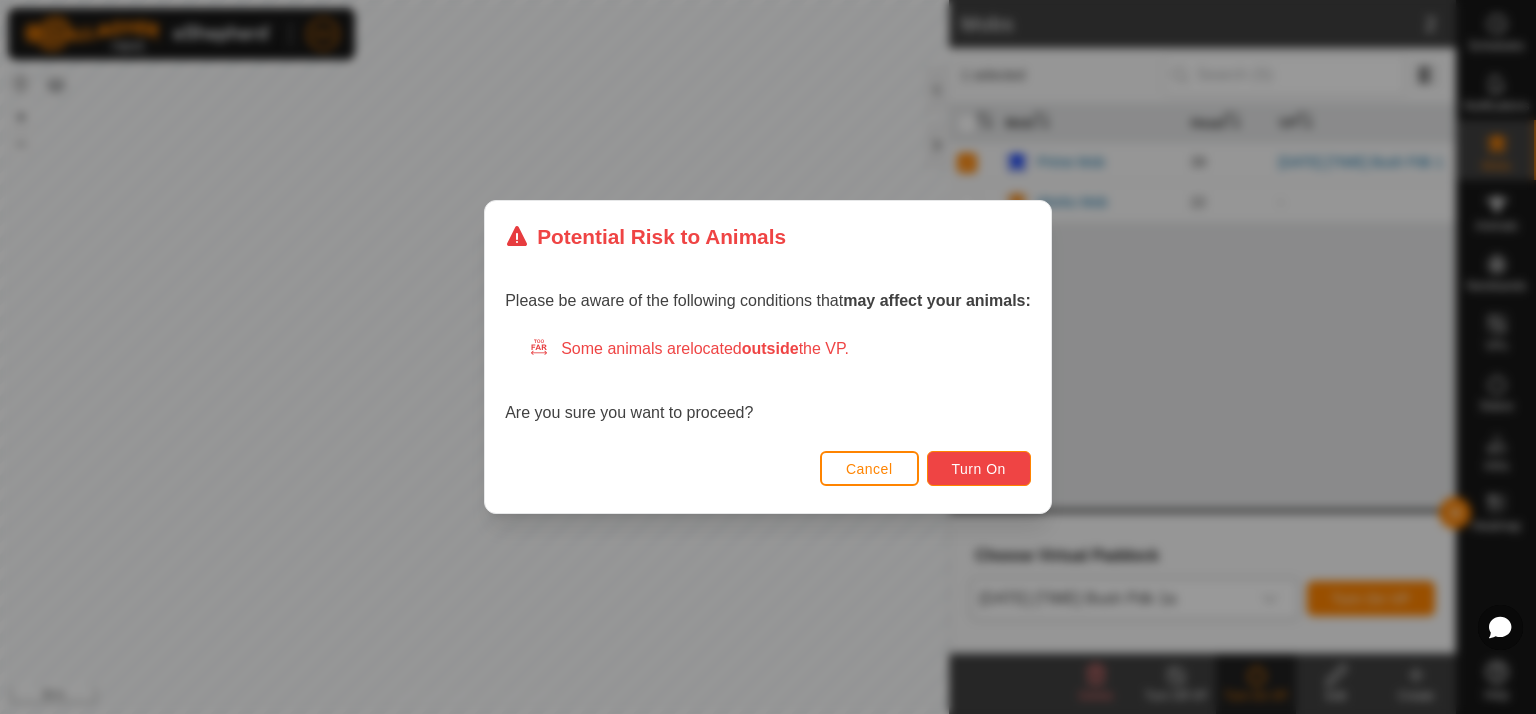 click on "Turn On" at bounding box center [979, 469] 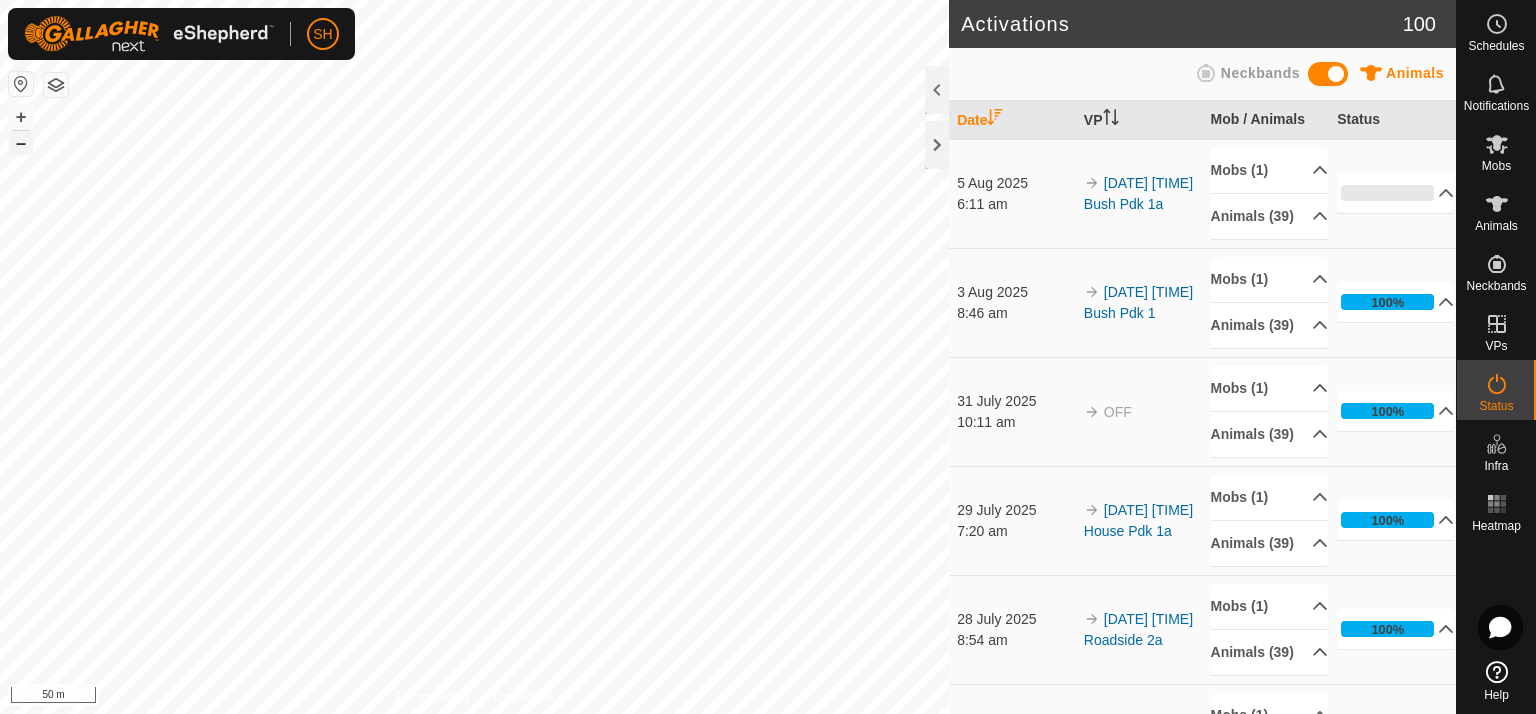 click on "–" at bounding box center (21, 143) 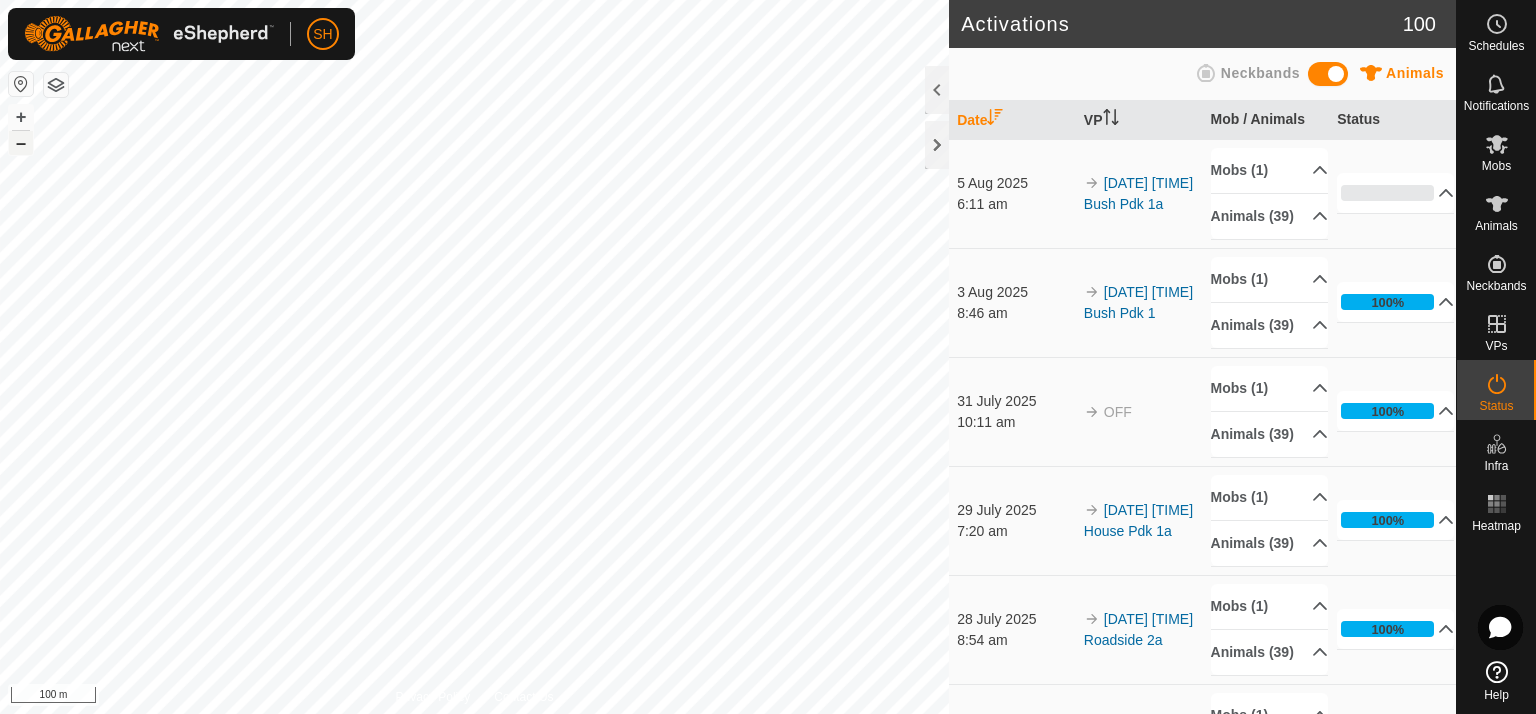 click on "–" at bounding box center [21, 143] 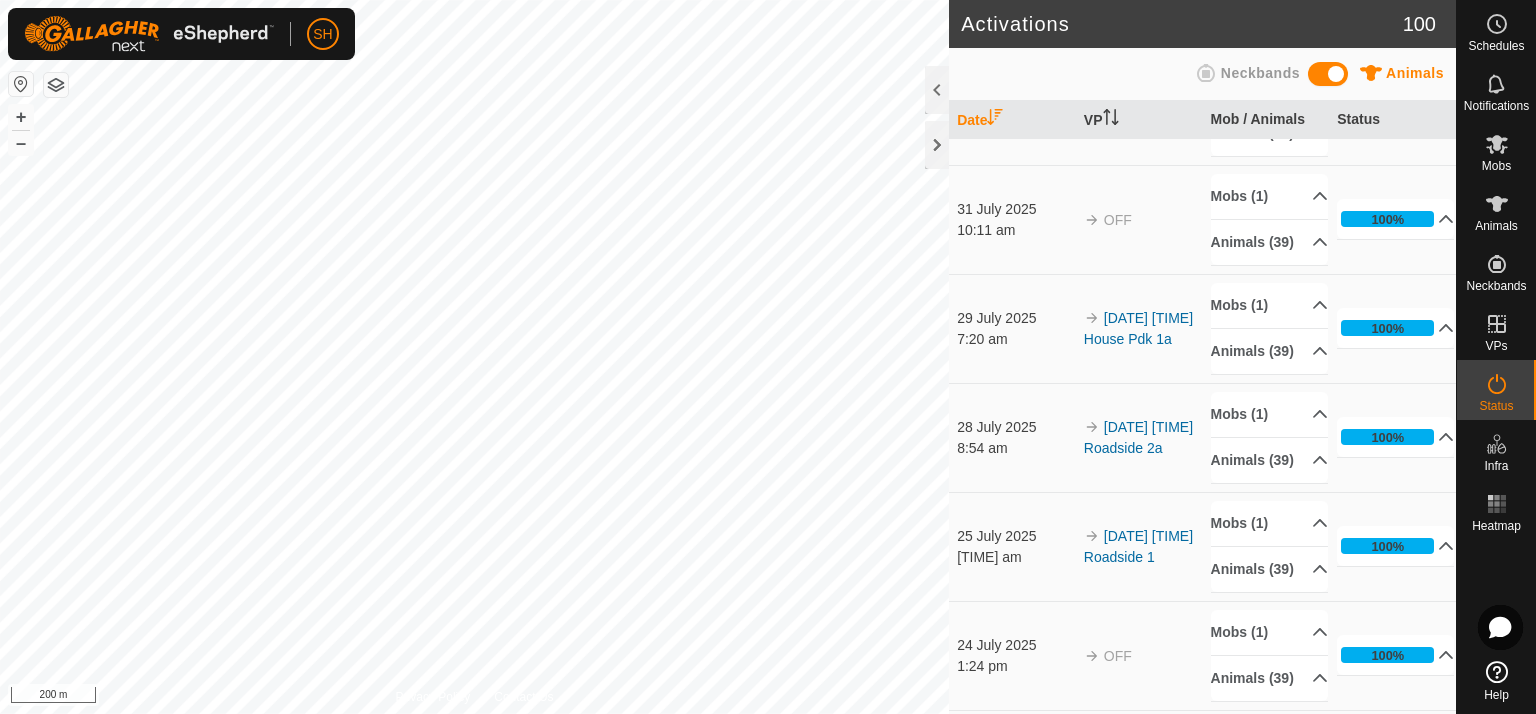scroll, scrollTop: 242, scrollLeft: 0, axis: vertical 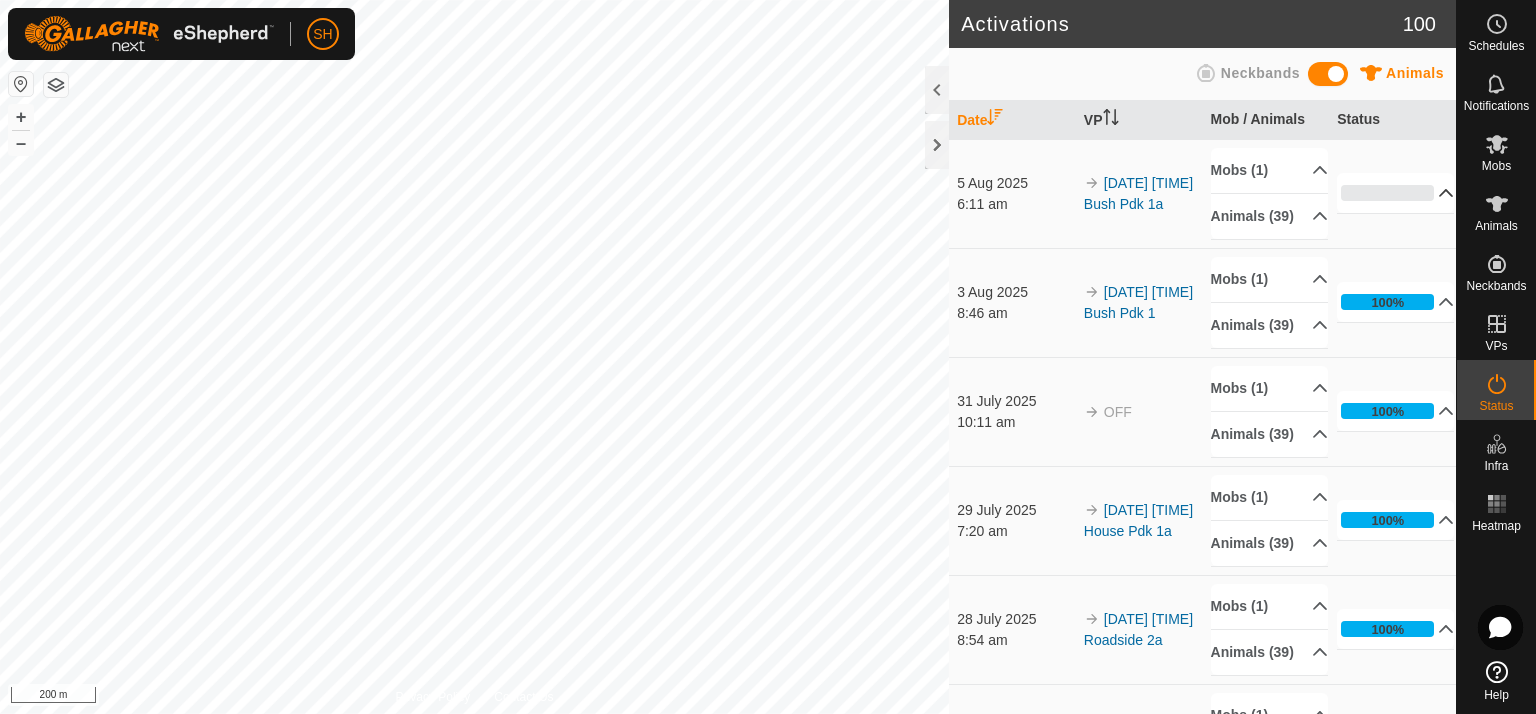 click on "0%" at bounding box center (1395, 193) 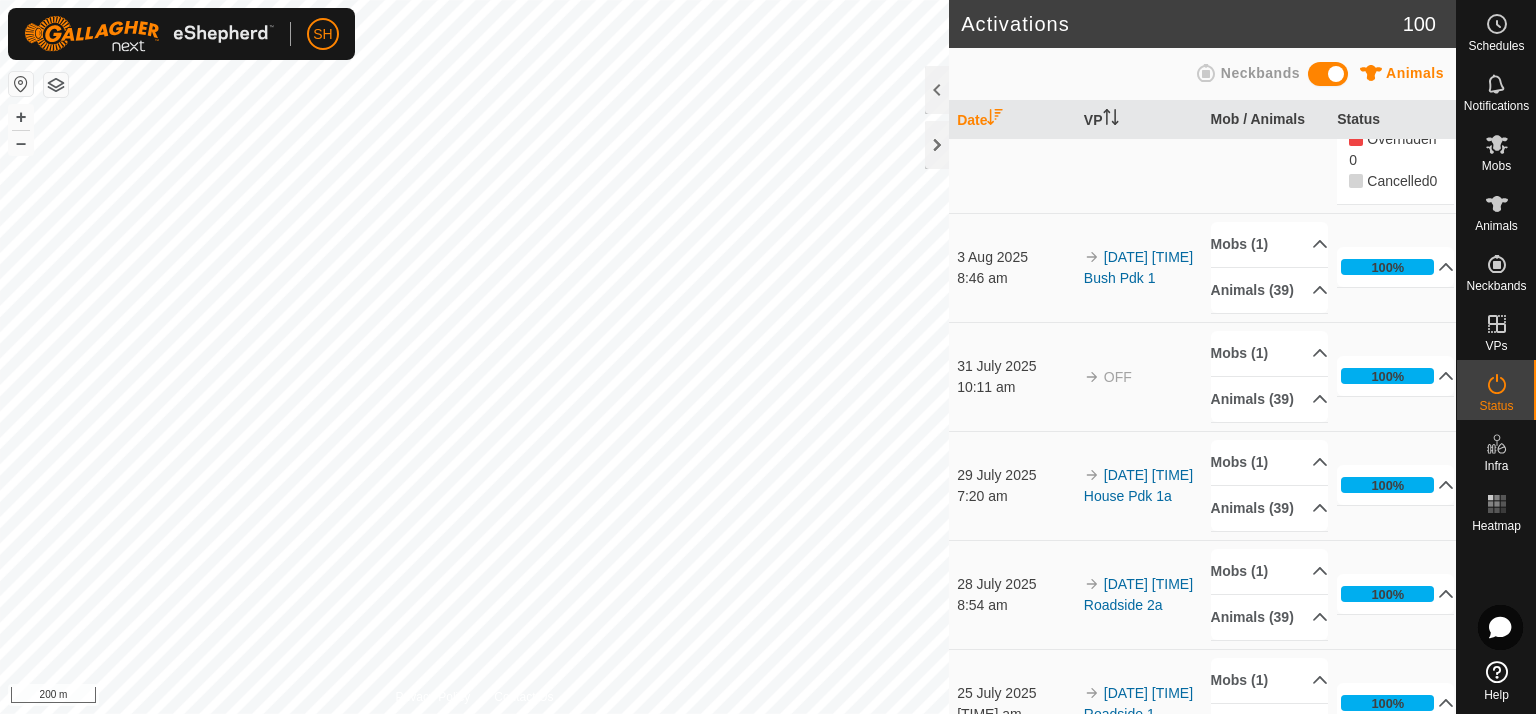 scroll, scrollTop: 320, scrollLeft: 0, axis: vertical 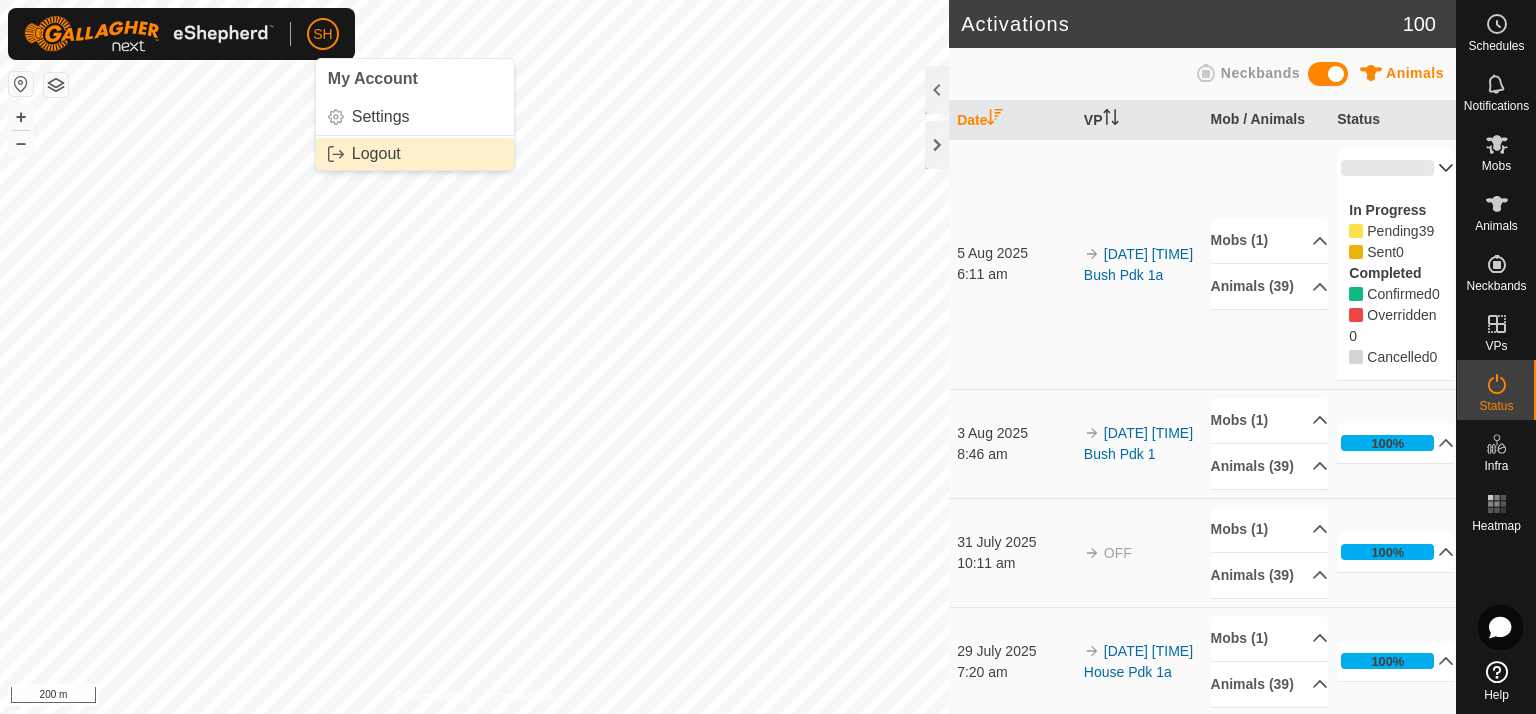 click on "Logout" at bounding box center [415, 154] 